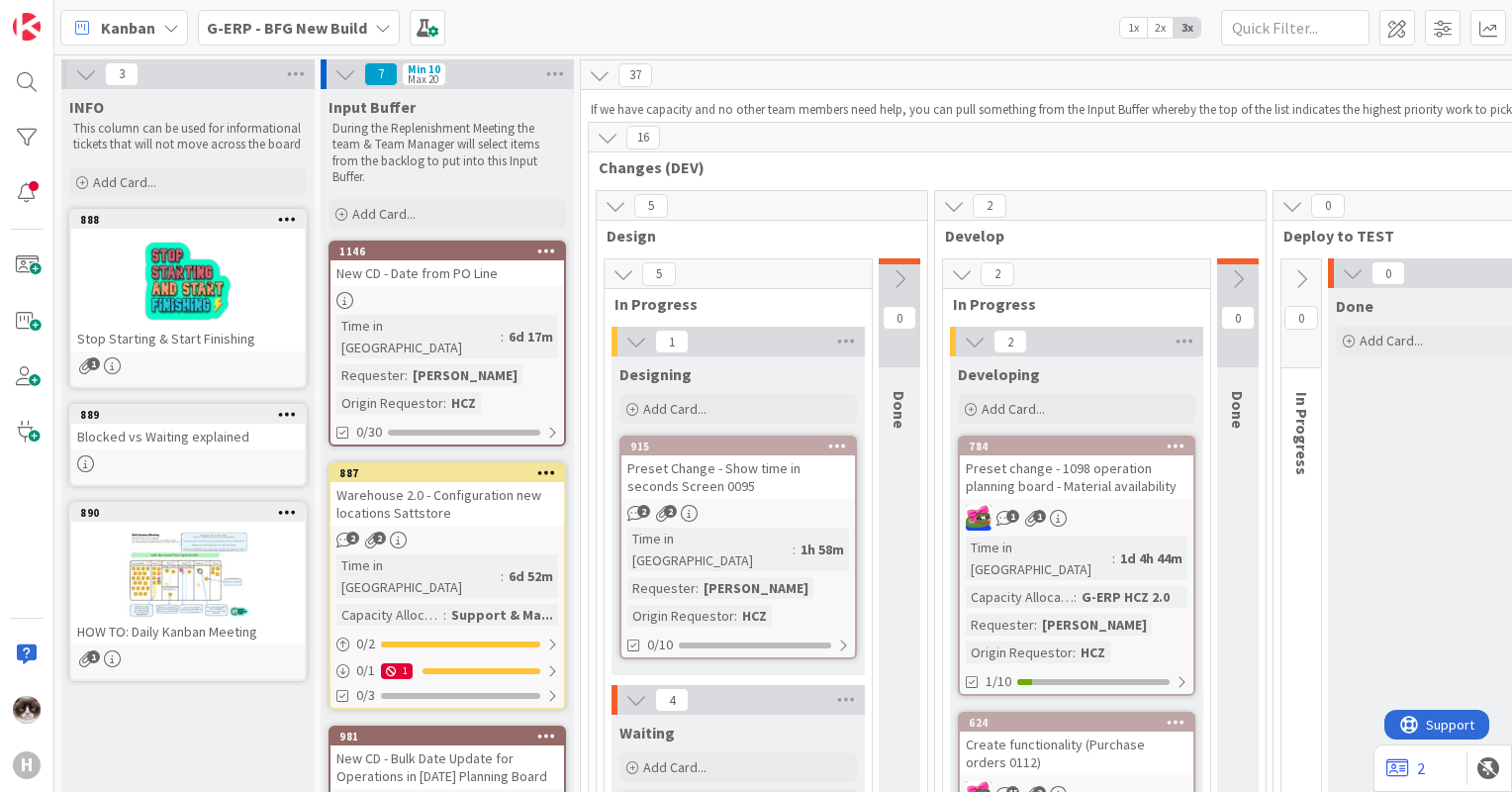 scroll, scrollTop: 0, scrollLeft: 0, axis: both 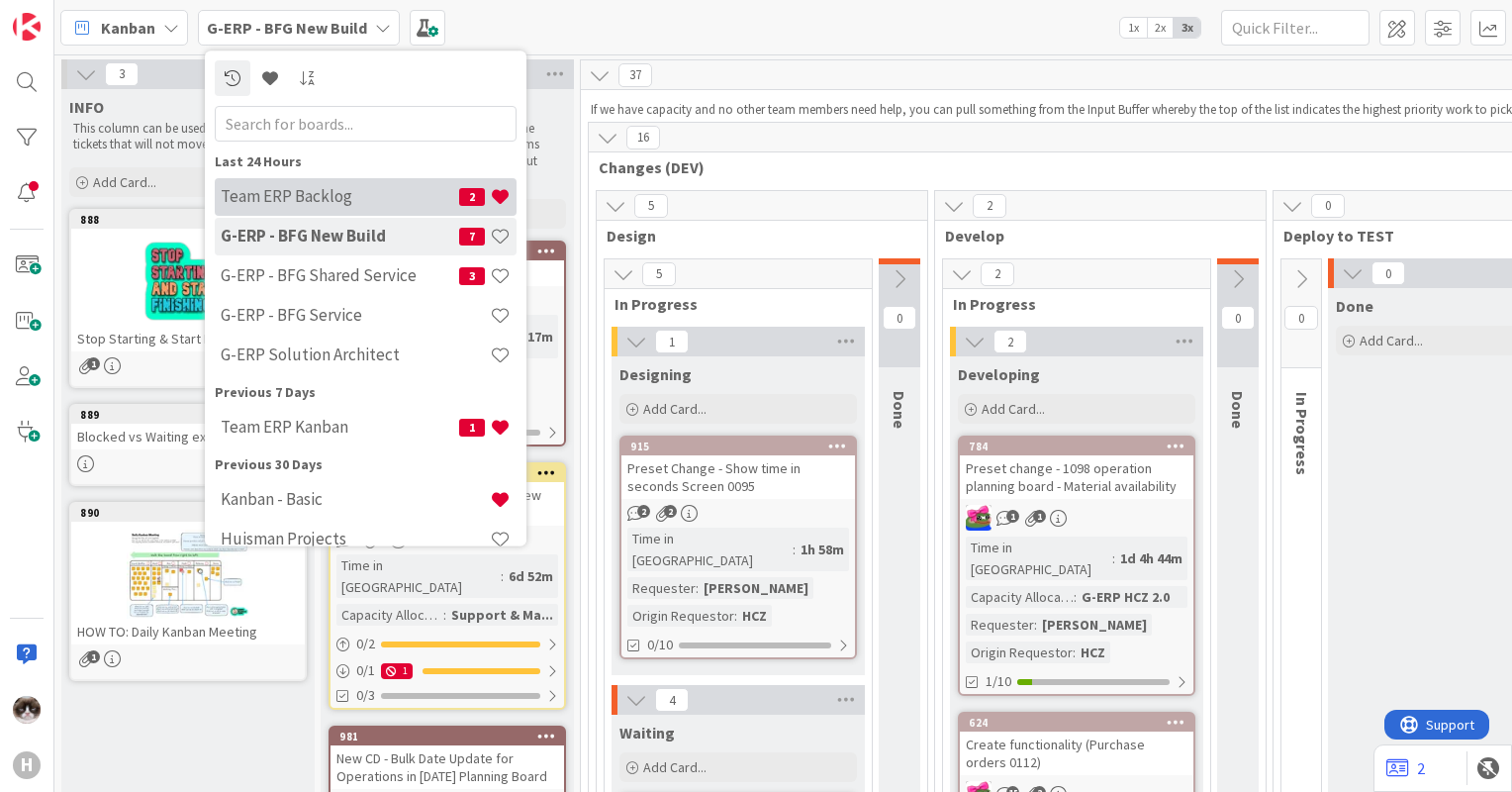 click on "Team ERP Backlog" at bounding box center [339, 197] 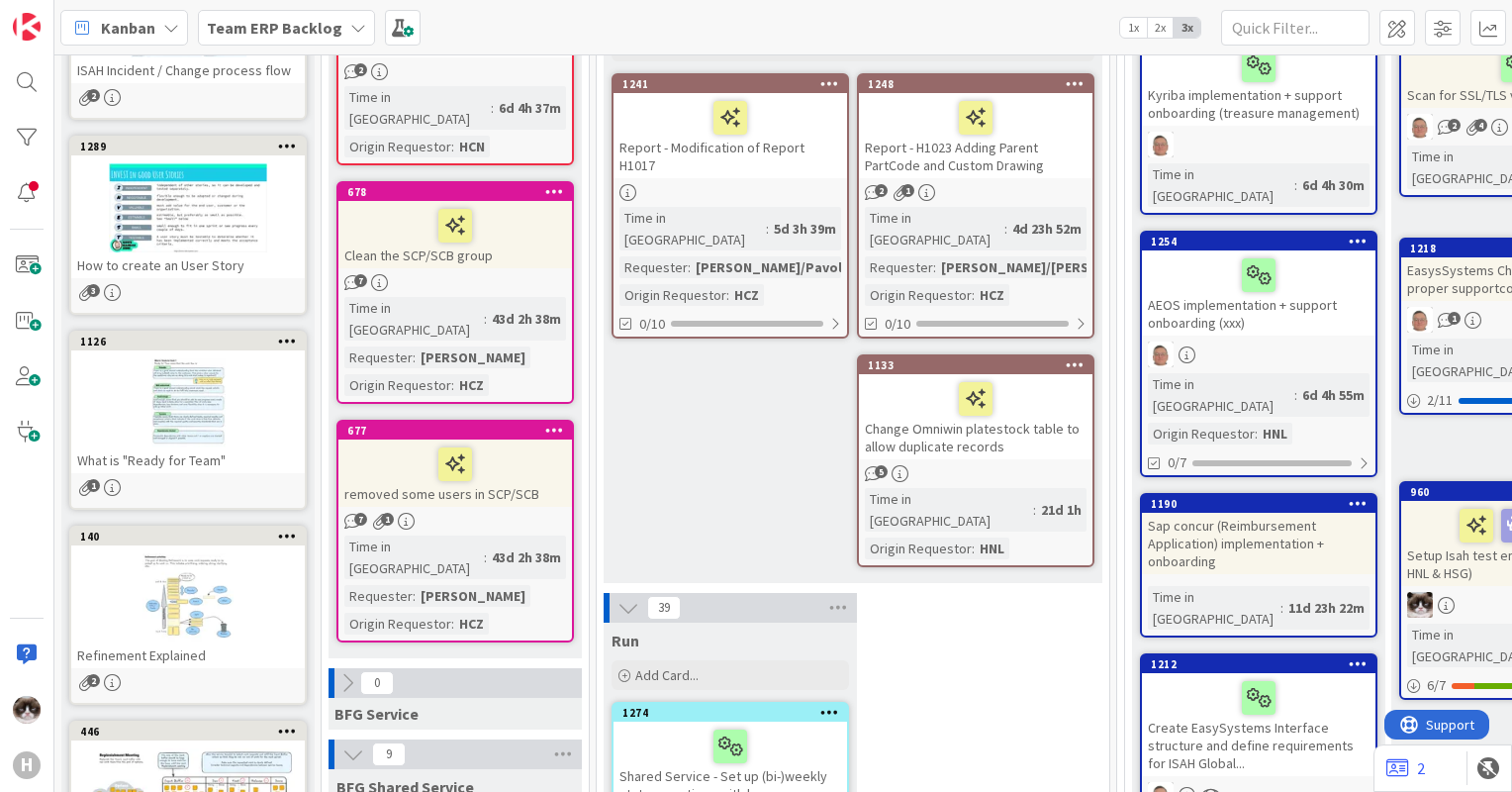 scroll, scrollTop: 297, scrollLeft: 0, axis: vertical 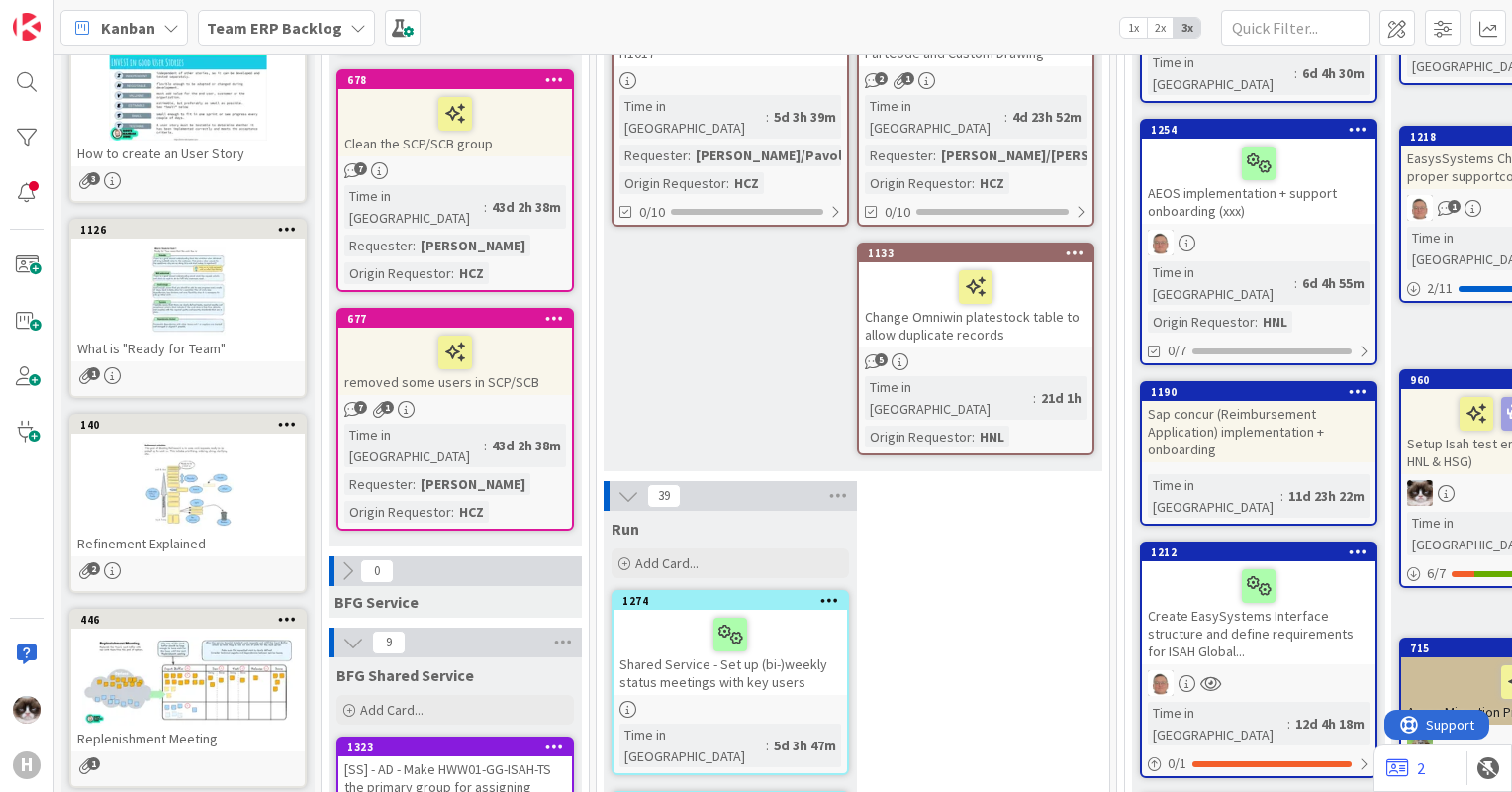click at bounding box center (628, 496) 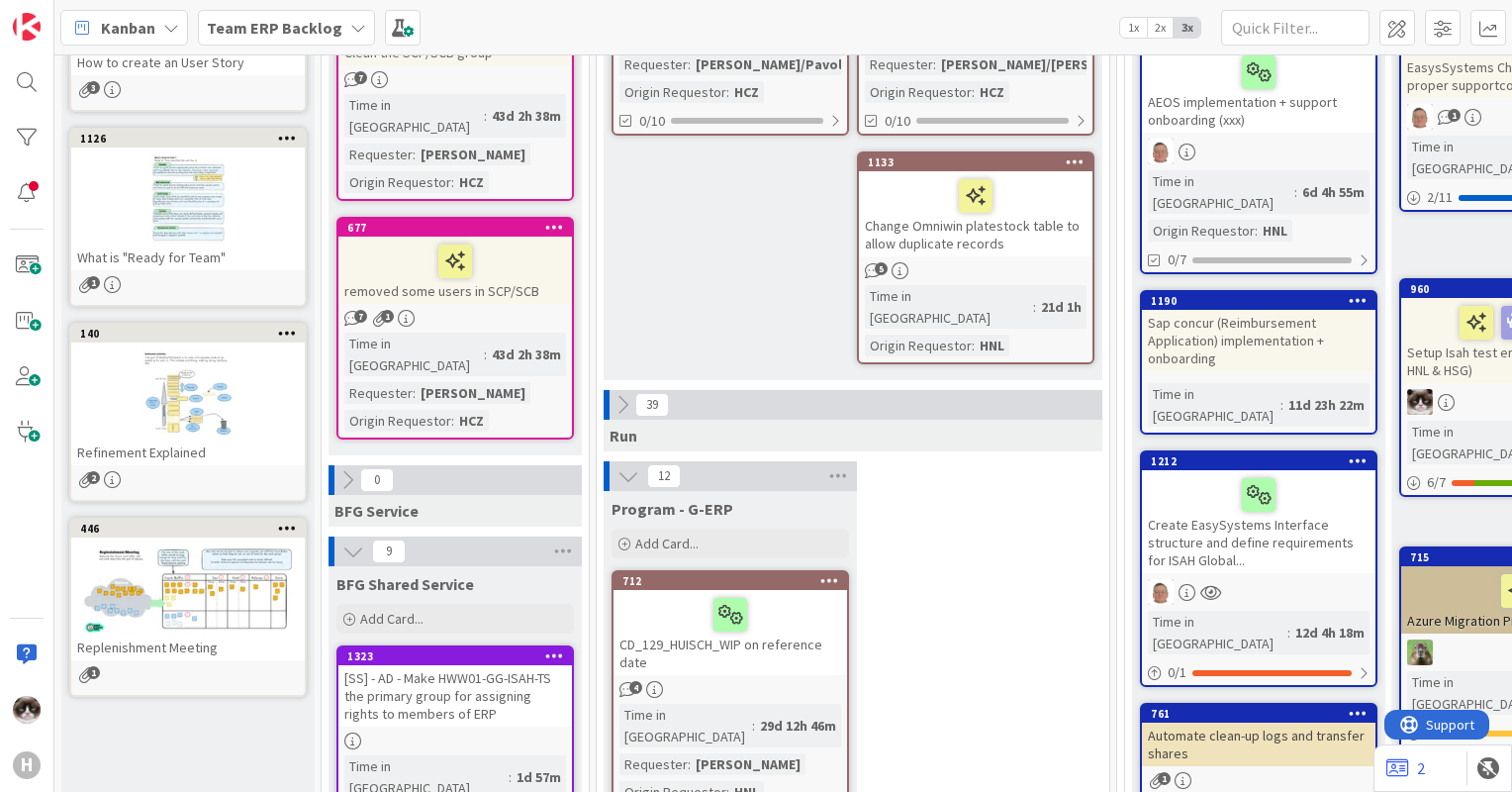 scroll, scrollTop: 693, scrollLeft: 0, axis: vertical 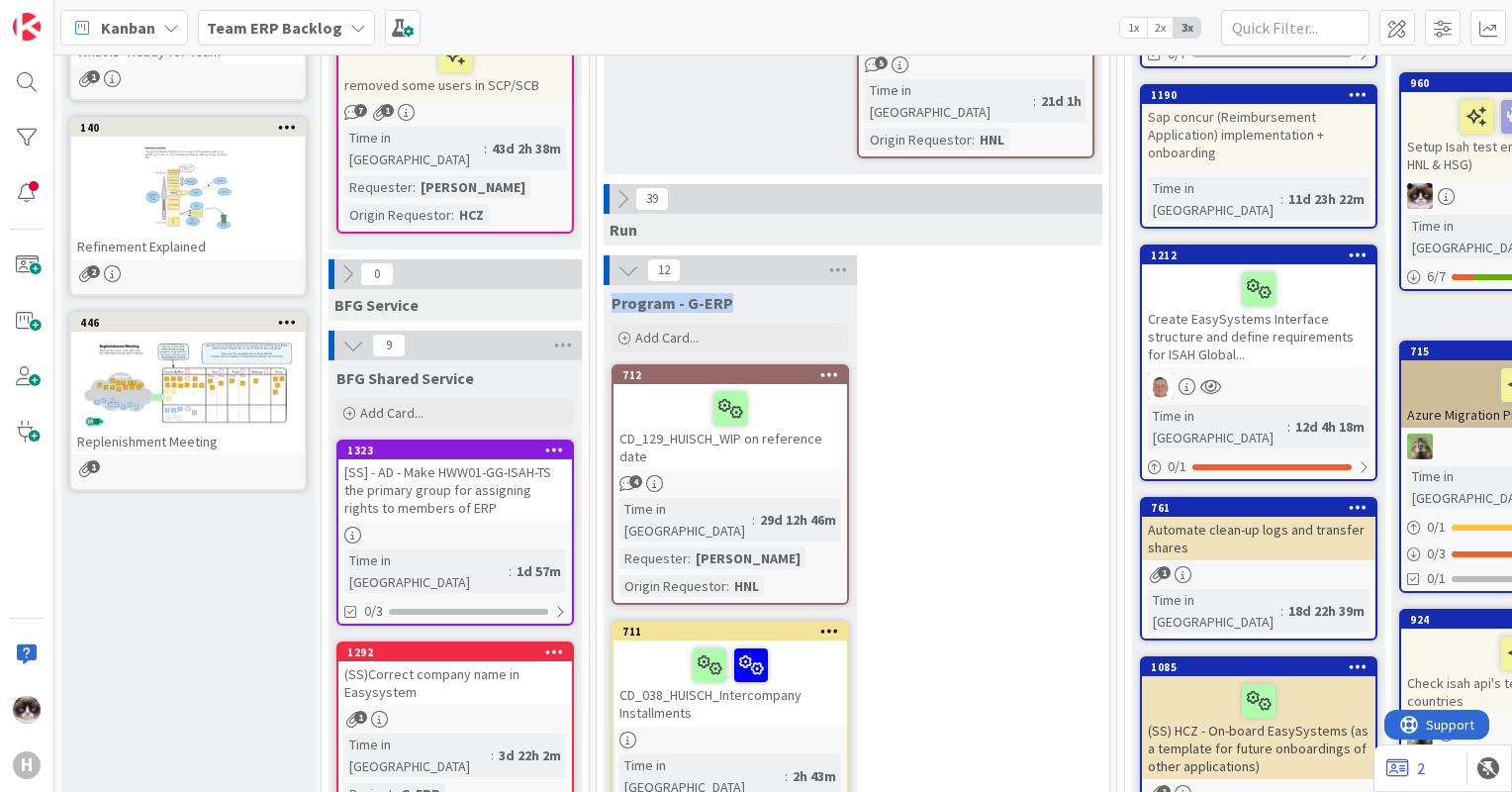 drag, startPoint x: 748, startPoint y: 266, endPoint x: 613, endPoint y: 261, distance: 135.09256 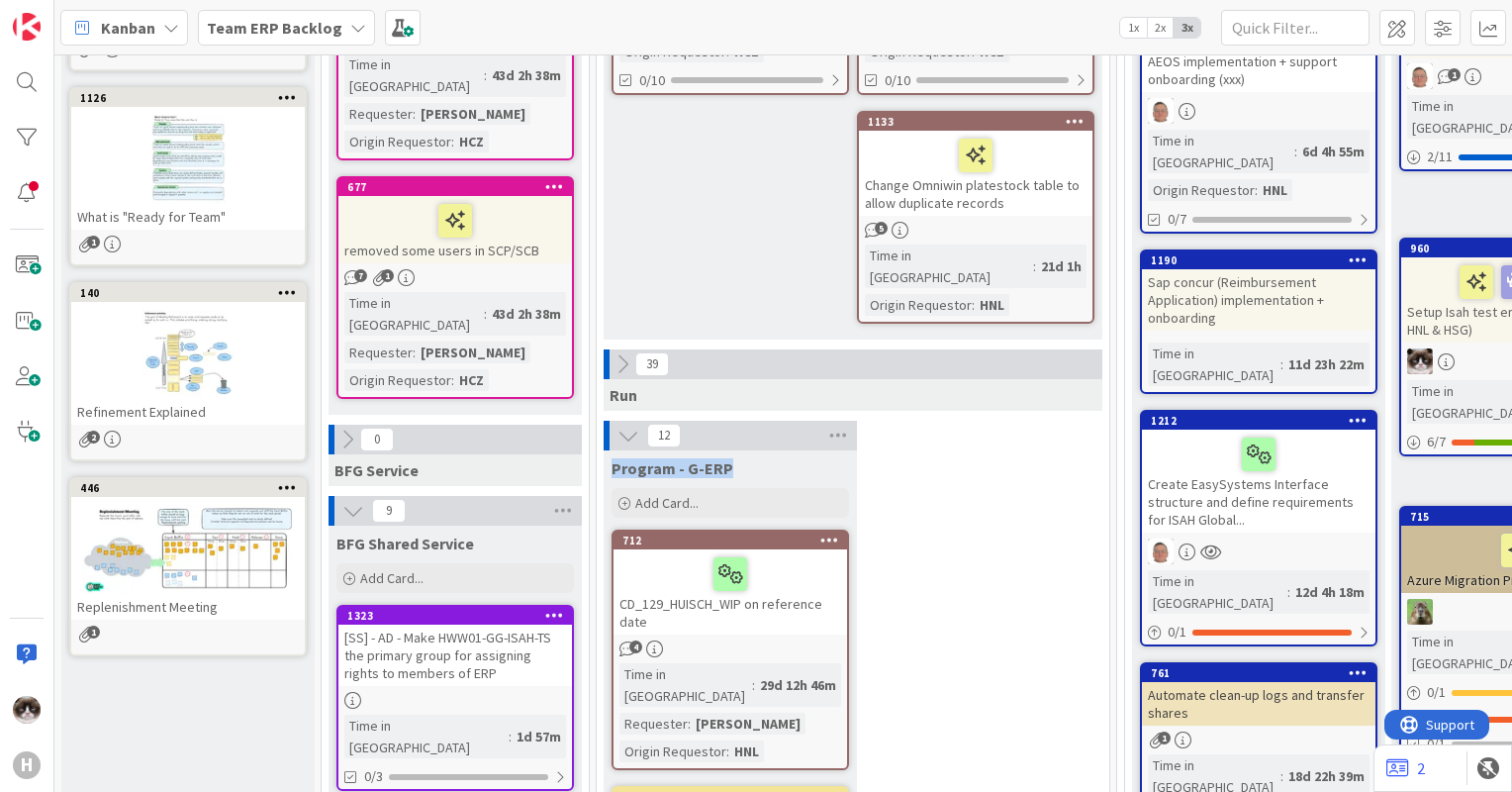 scroll, scrollTop: 495, scrollLeft: 0, axis: vertical 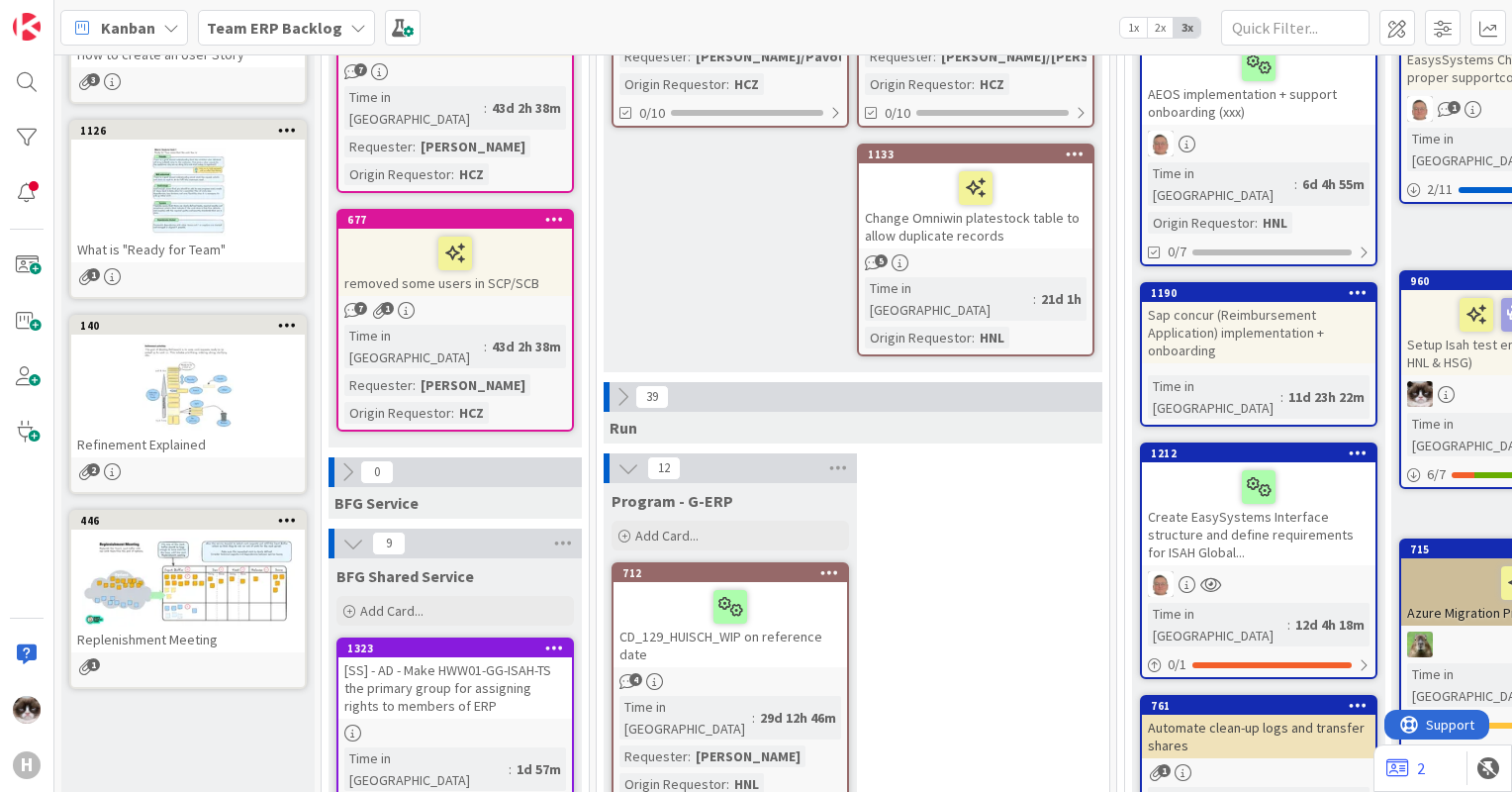 click on "12" at bounding box center (730, 468) 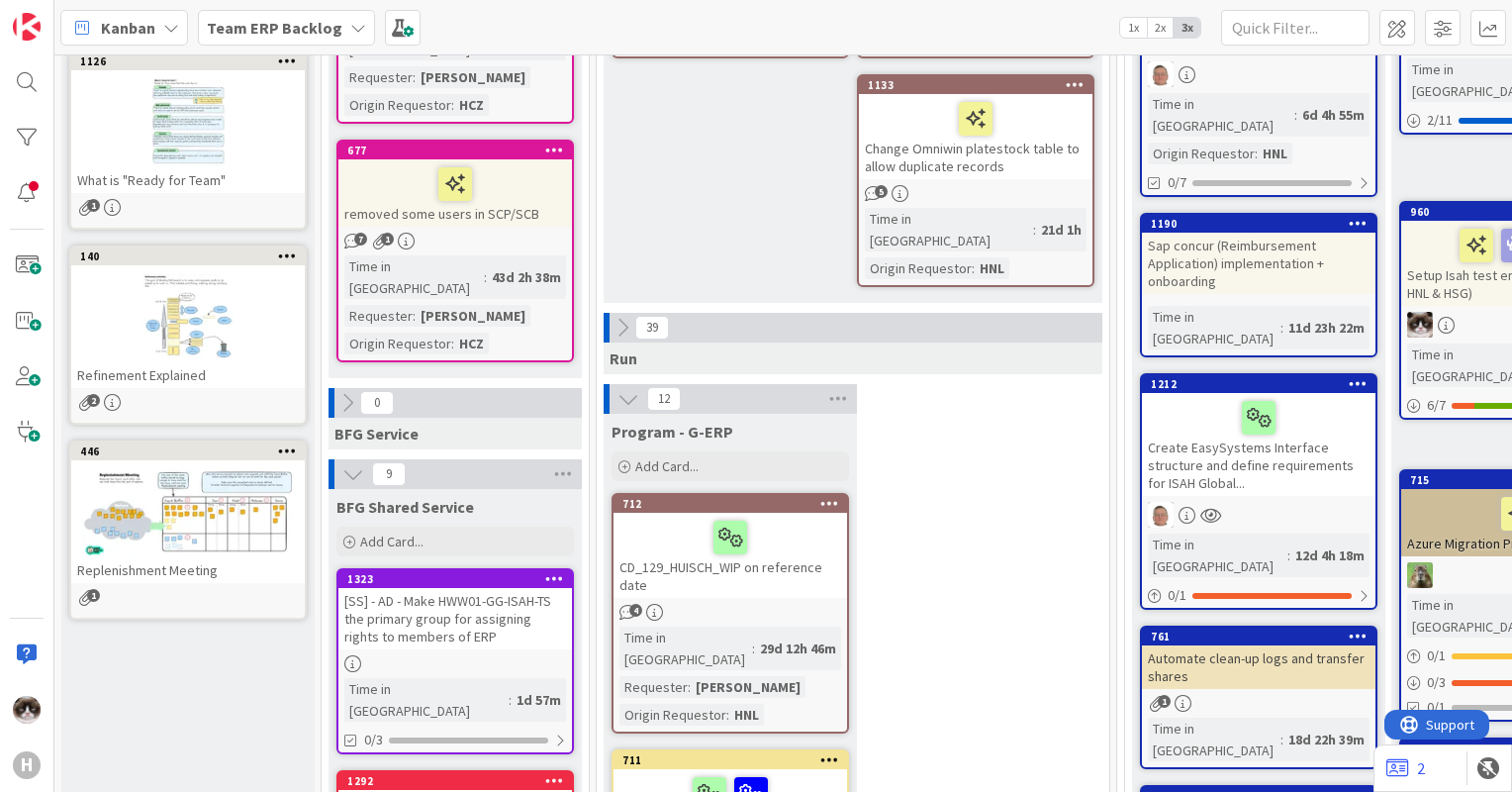scroll, scrollTop: 594, scrollLeft: 0, axis: vertical 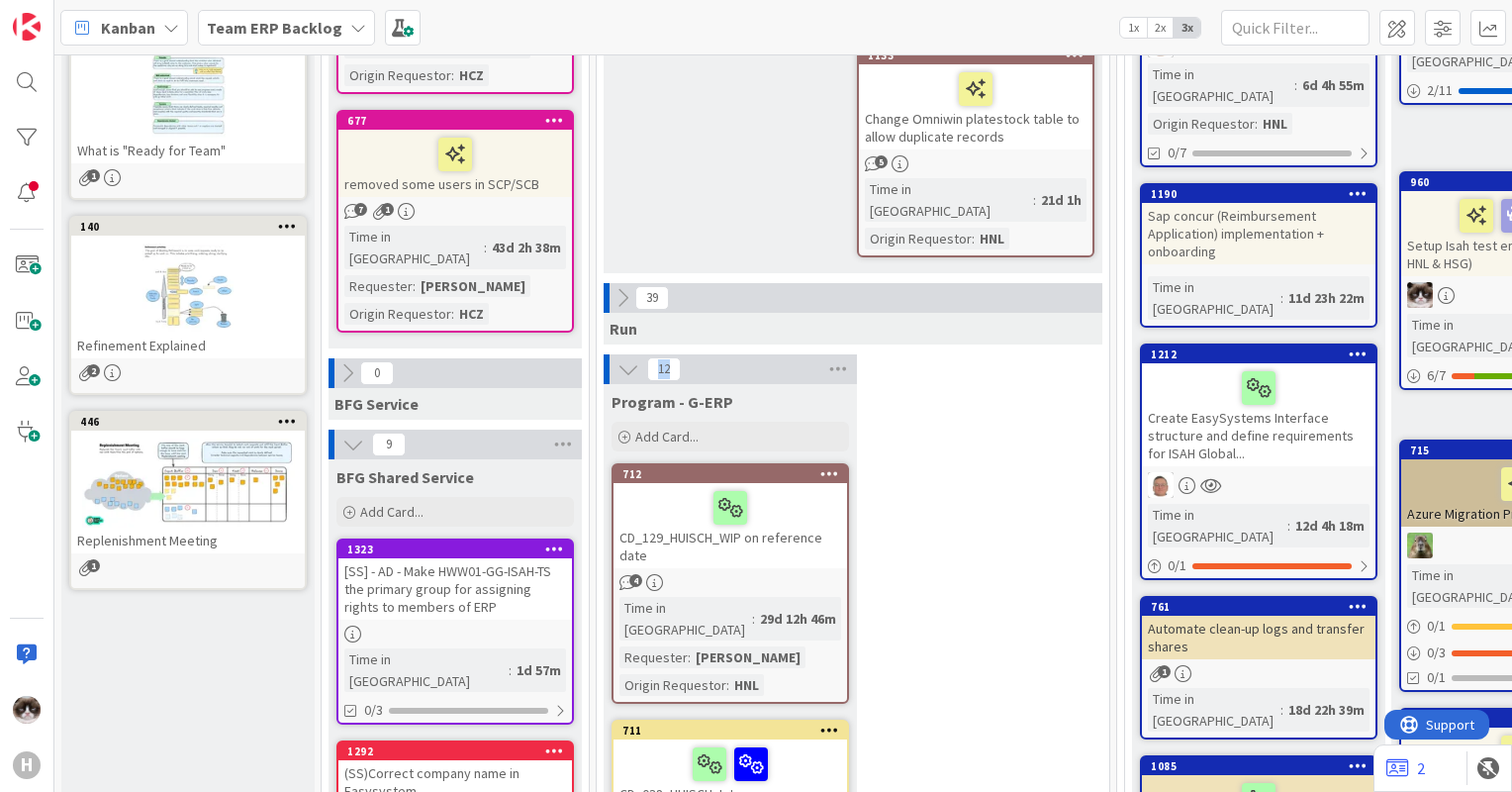 drag, startPoint x: 659, startPoint y: 326, endPoint x: 682, endPoint y: 326, distance: 23 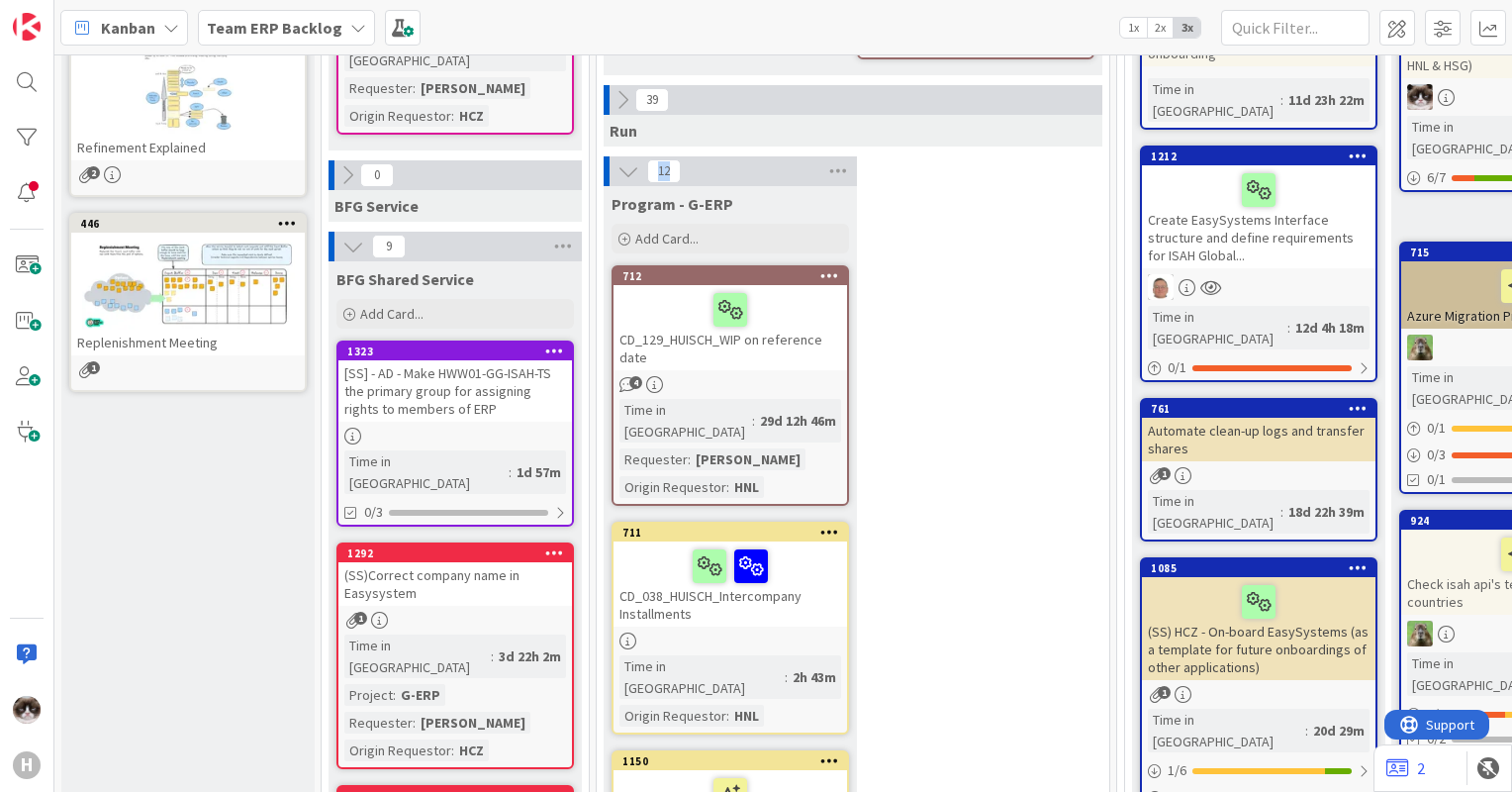 scroll, scrollTop: 594, scrollLeft: 0, axis: vertical 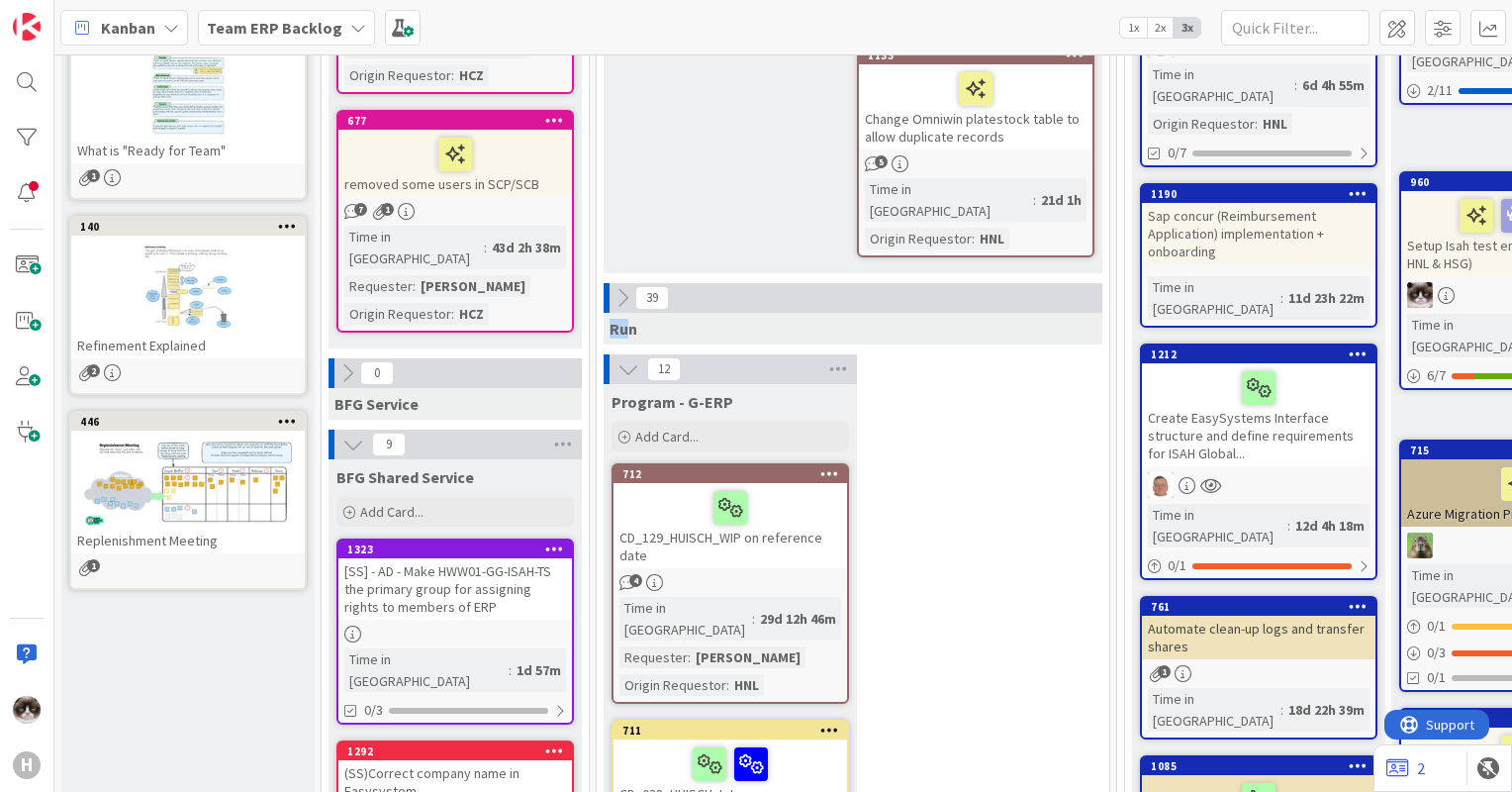drag, startPoint x: 627, startPoint y: 281, endPoint x: 604, endPoint y: 281, distance: 23 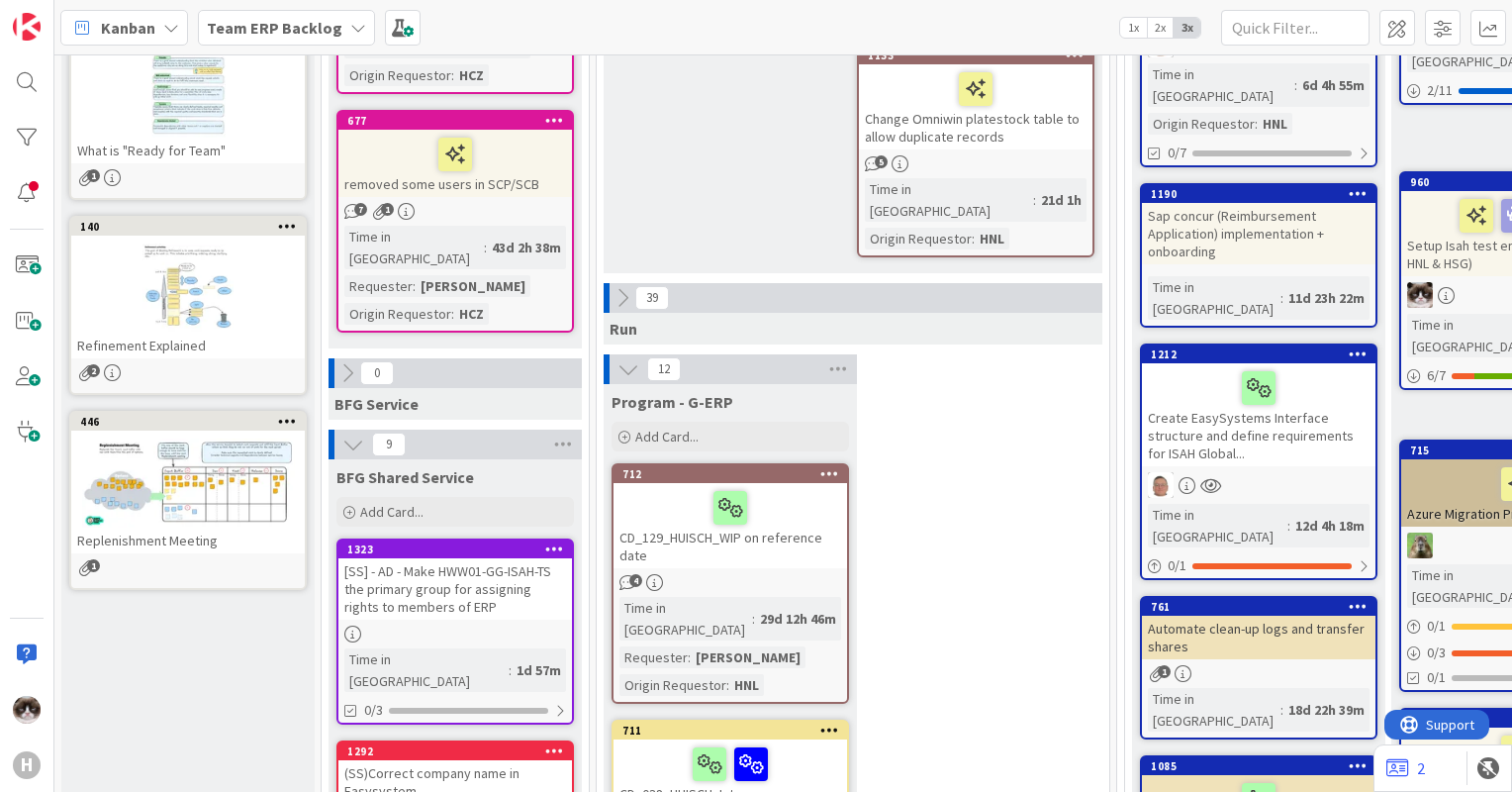 drag, startPoint x: 604, startPoint y: 281, endPoint x: 661, endPoint y: 294, distance: 58.463664 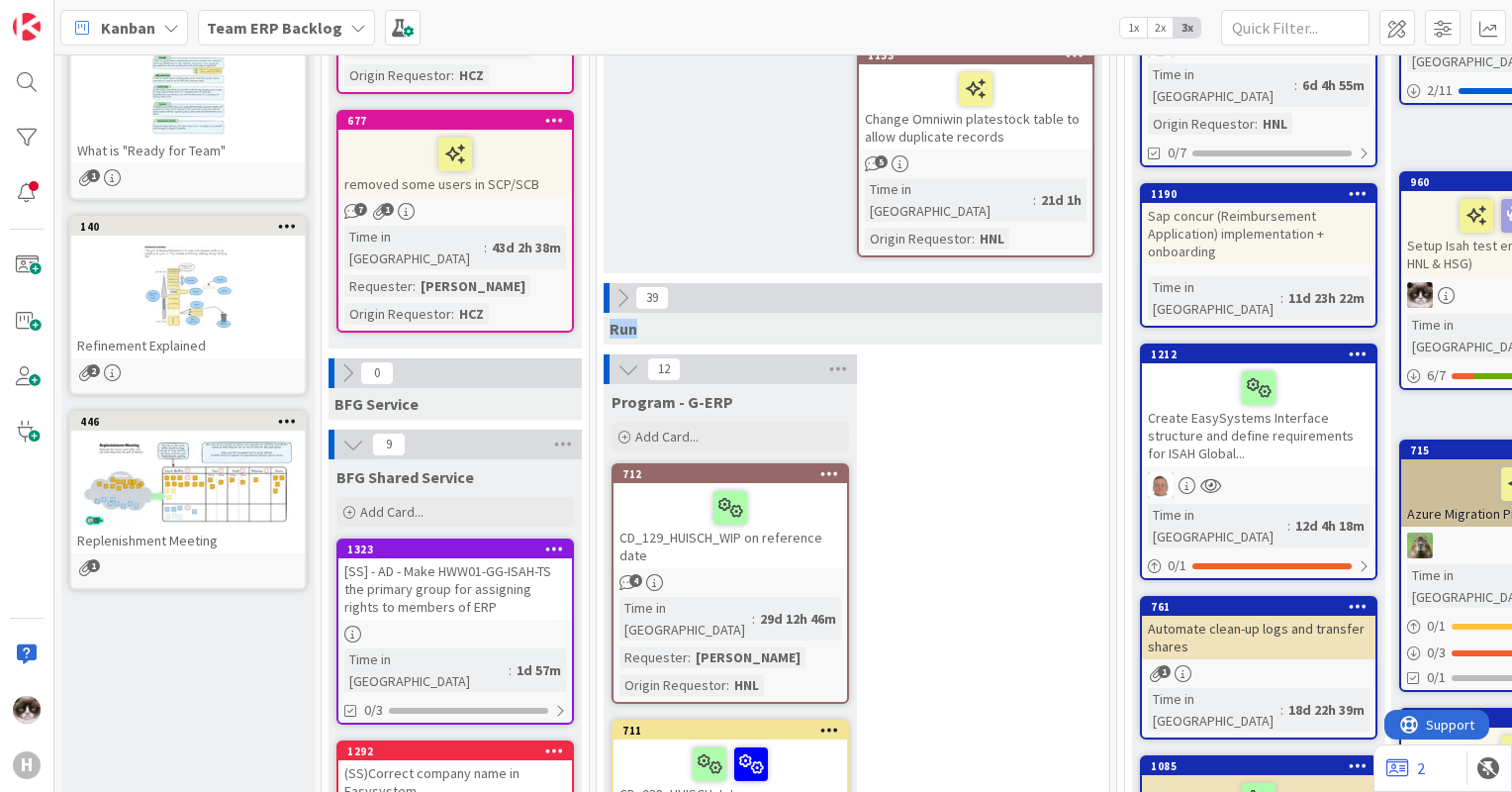 drag, startPoint x: 661, startPoint y: 285, endPoint x: 604, endPoint y: 283, distance: 57.035077 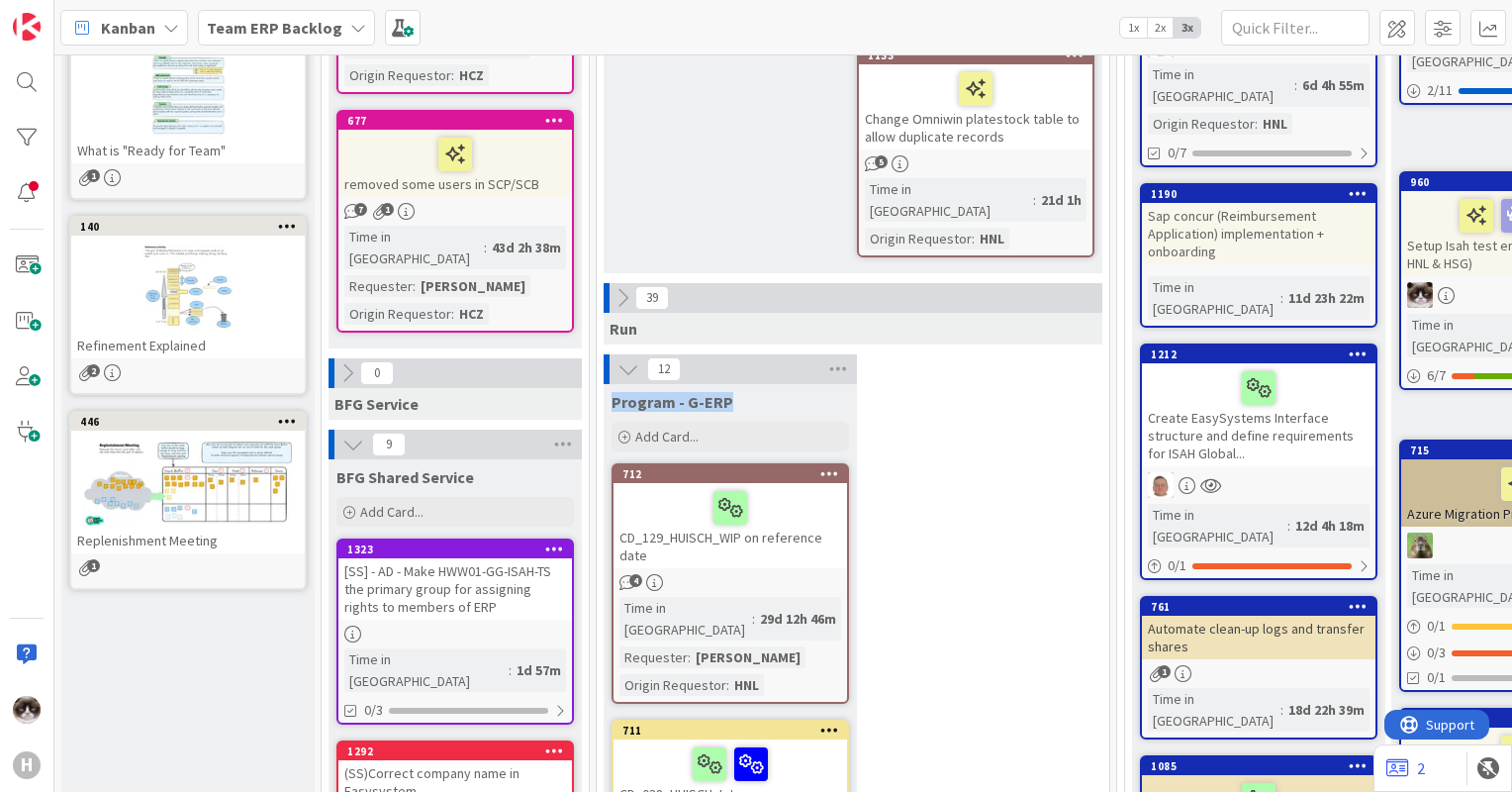 drag, startPoint x: 725, startPoint y: 364, endPoint x: 614, endPoint y: 364, distance: 111 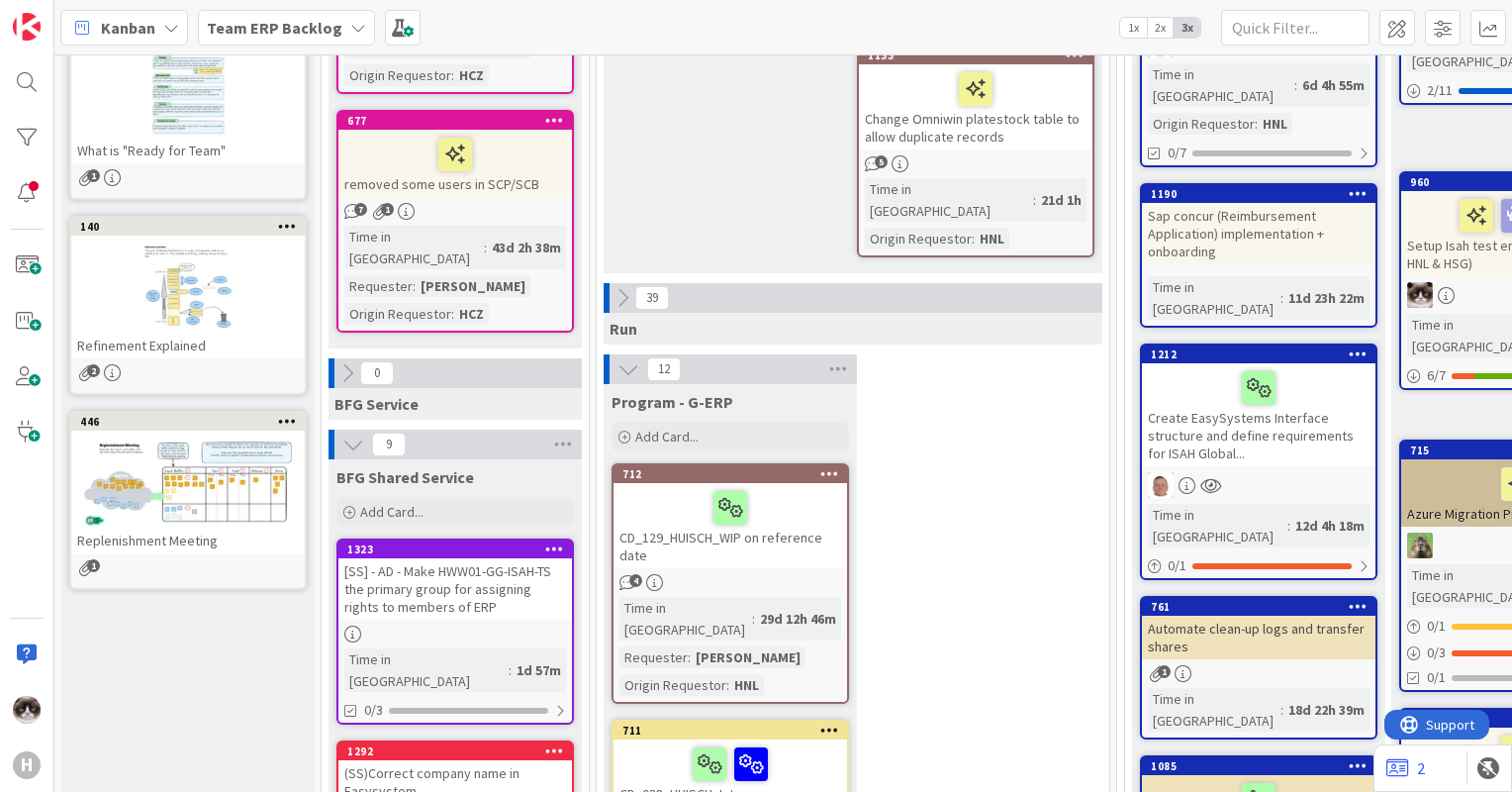 click on "12 Program - G-ERP Add Card... 712 CD_129_HUISCH_WIP on reference date 4 Time in Column : 29d 12h 46m Requester : [PERSON_NAME] Origin Requestor : HNL 711 CD_038_HUISCH_Intercompany Installments Time in Column : 2h 43m Origin Requestor : HNL 1150 Isah Global - HBR - Warehouse handheld scanner selection & setup 1 Time in Column : 2h 43m 0 / 1 0/7 1160 Isah Global - HNA - Warehouse handheld scanner selection & setup 1 Time in Column : 2h 44m 0 / 1 0/7 1149 Isah Global - HSG - Warehouse handheld scanner selection & setup 1 Time in Column : 2h 44m 0 / 1 0/7 729 Who assigned Pick list, must that person to Process issue, this seems not efficient 1 Time in Column : 31d 13h 9m Requester : [PERSON_NAME] Origin Requestor : HCN 1284 HCN-Isah cannot receive the remaining material information from Omniwin 1 1 Time in [GEOGRAPHIC_DATA] : 6h 14m Requester : [PERSON_NAME] 1285 HCN-No scrap information was seen in ISAH and Omniwin 1 Time in Column : 7h 49m Requester : [PERSON_NAME] 1251 HCN- Omniwin did not receive the profile from Isahtest 1 : 6h 1m :" at bounding box center (853, 1888) 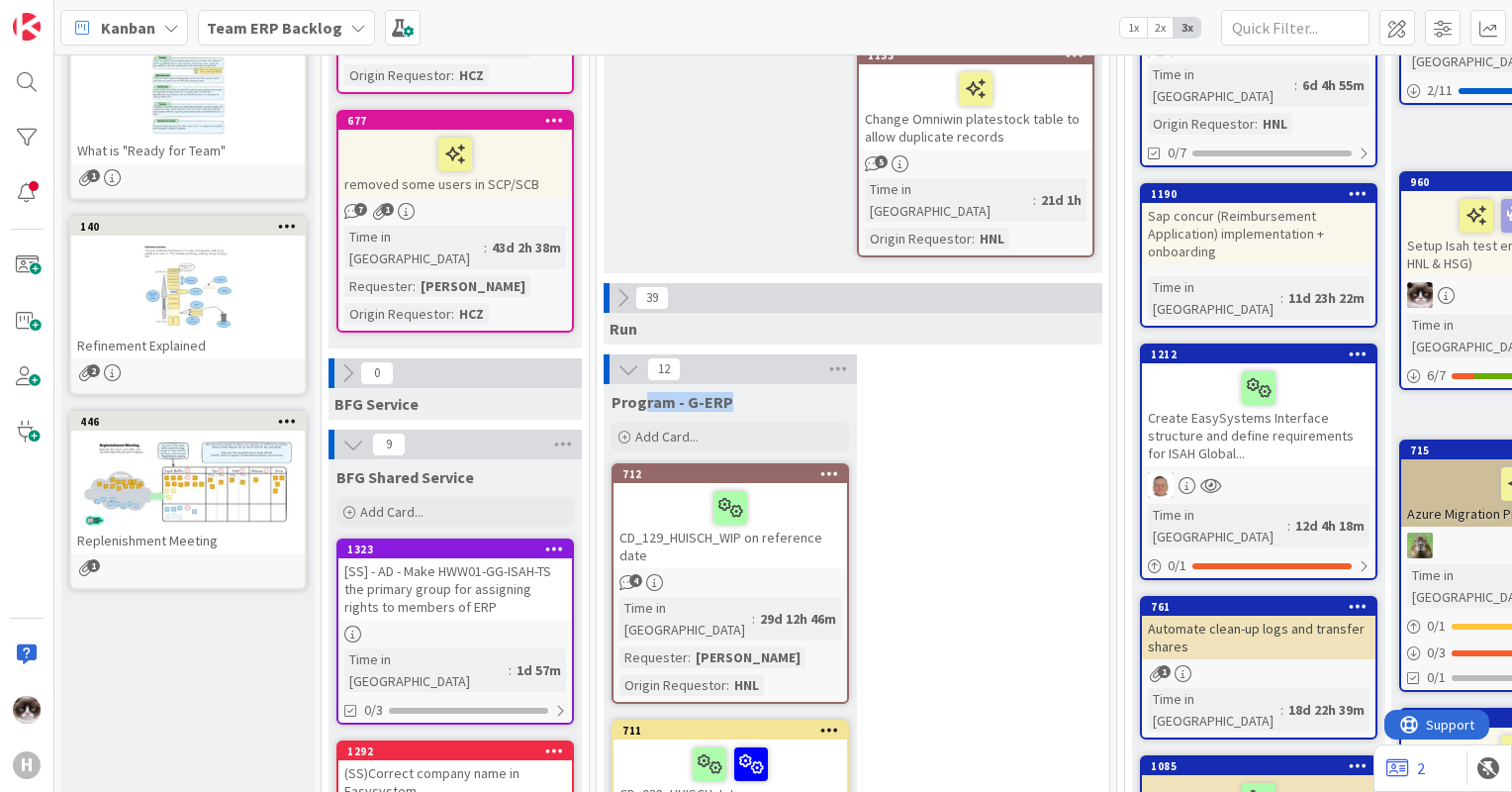 drag, startPoint x: 734, startPoint y: 362, endPoint x: 643, endPoint y: 362, distance: 91 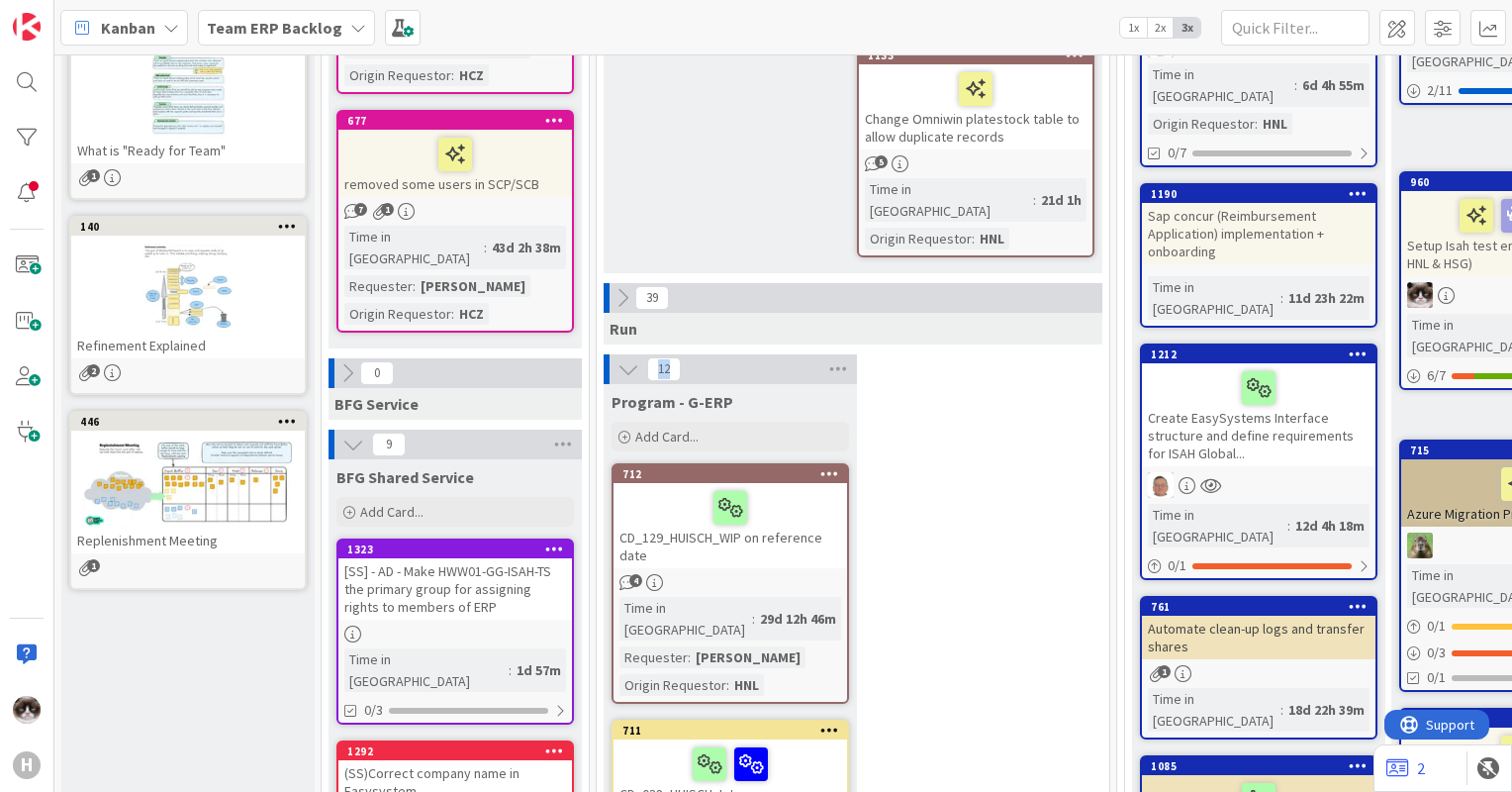 drag, startPoint x: 649, startPoint y: 328, endPoint x: 674, endPoint y: 325, distance: 25.179357 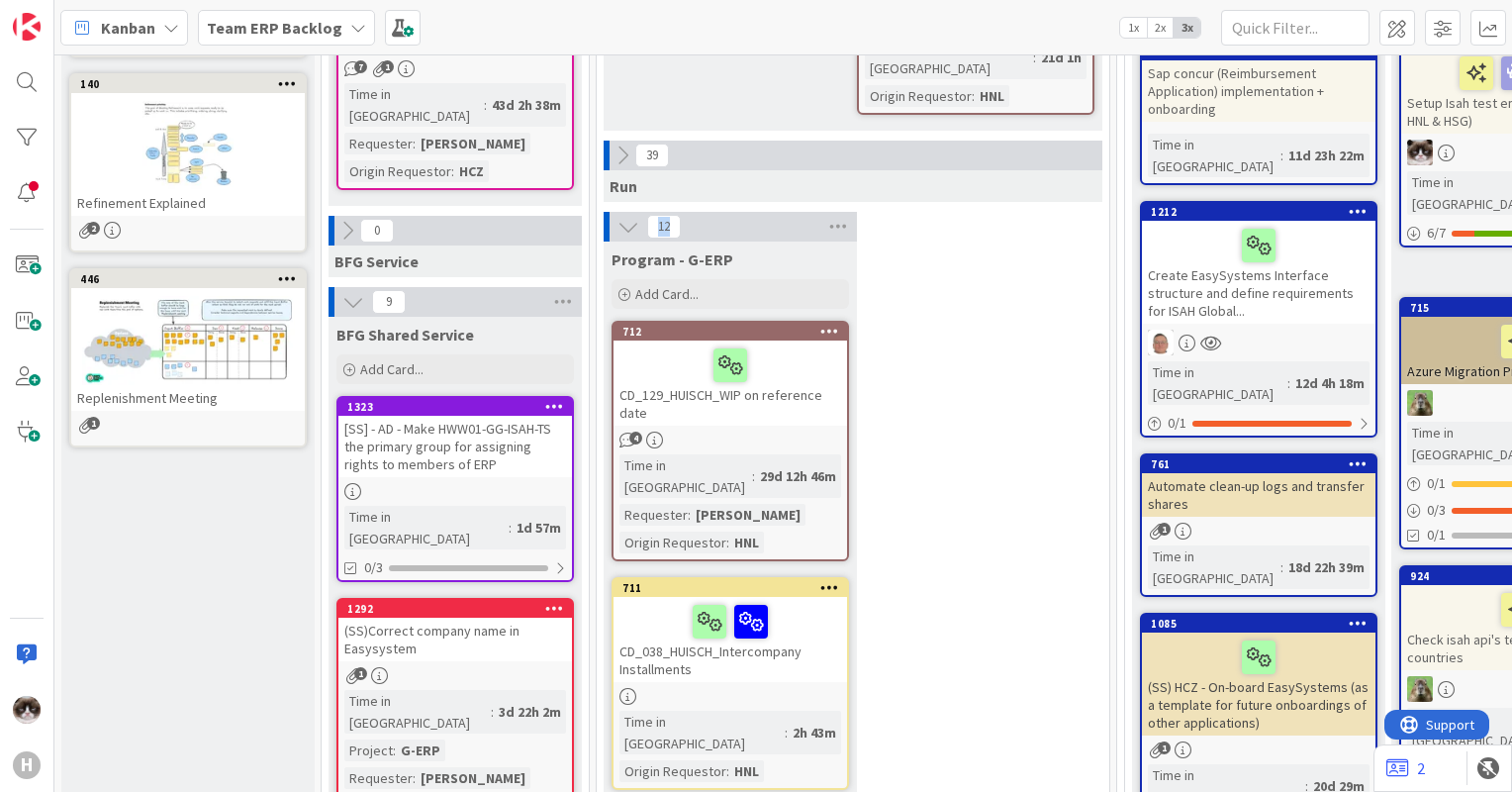scroll, scrollTop: 792, scrollLeft: 0, axis: vertical 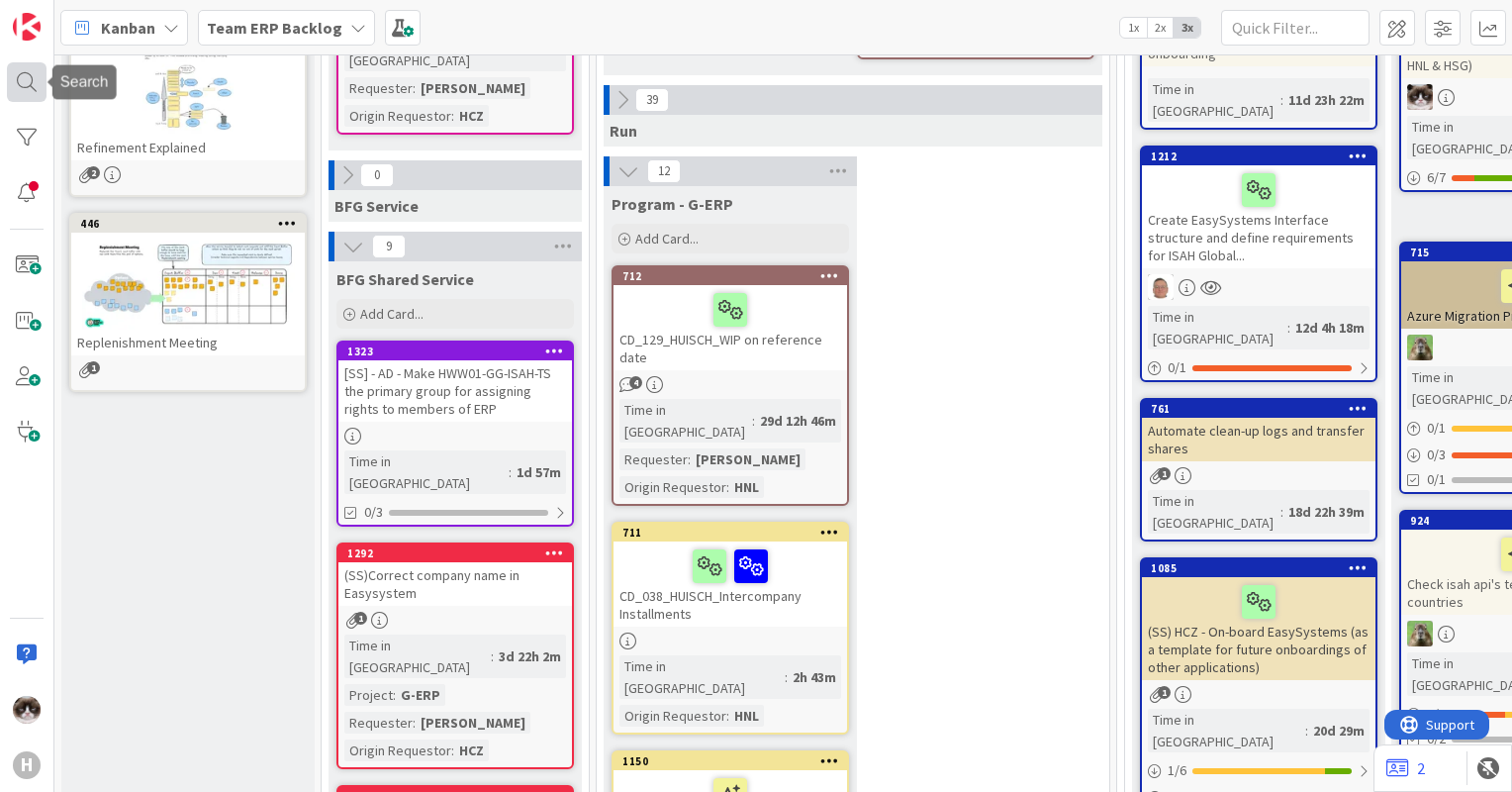 click at bounding box center (27, 82) 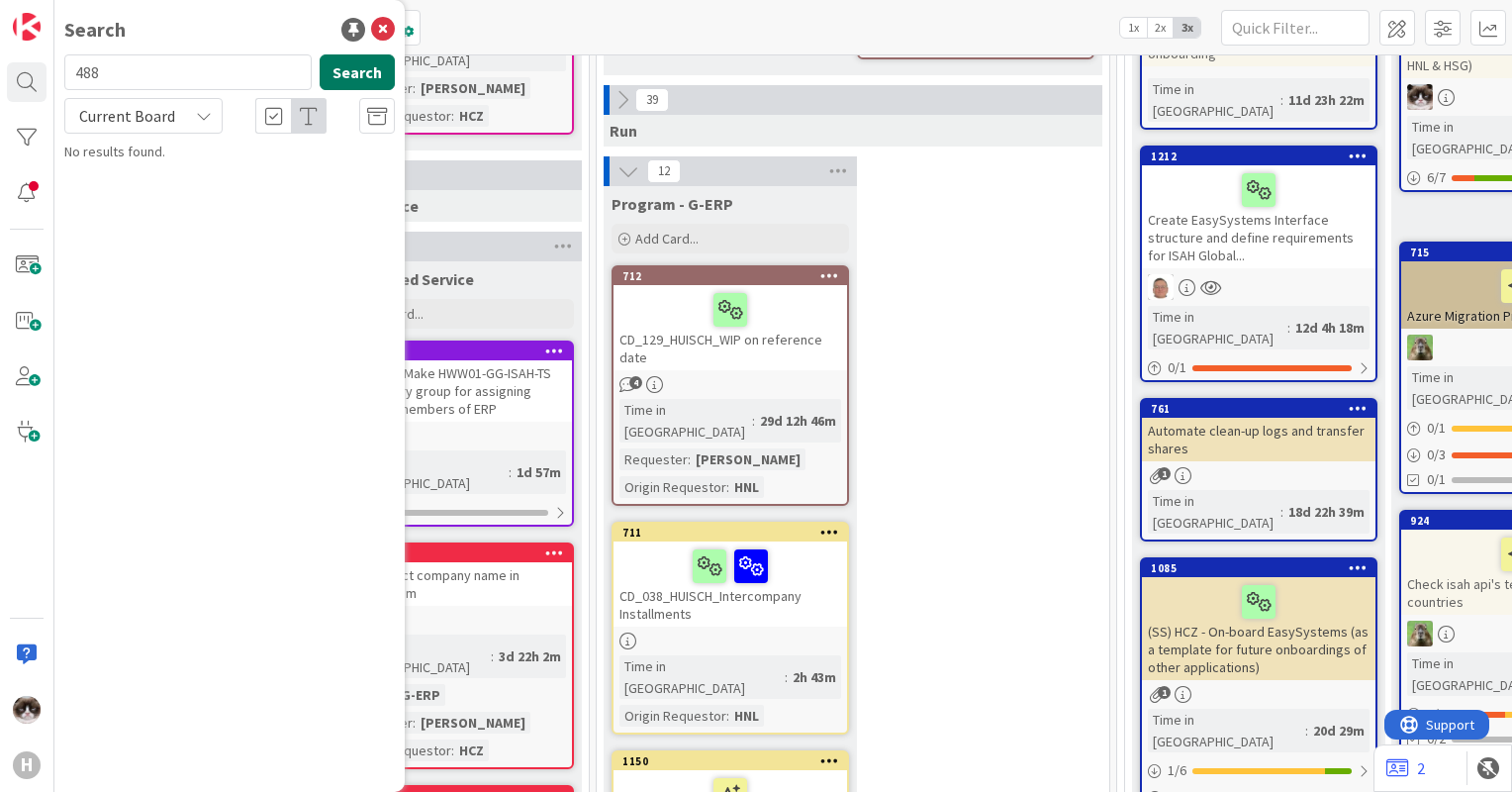 click on "Search" at bounding box center (357, 72) 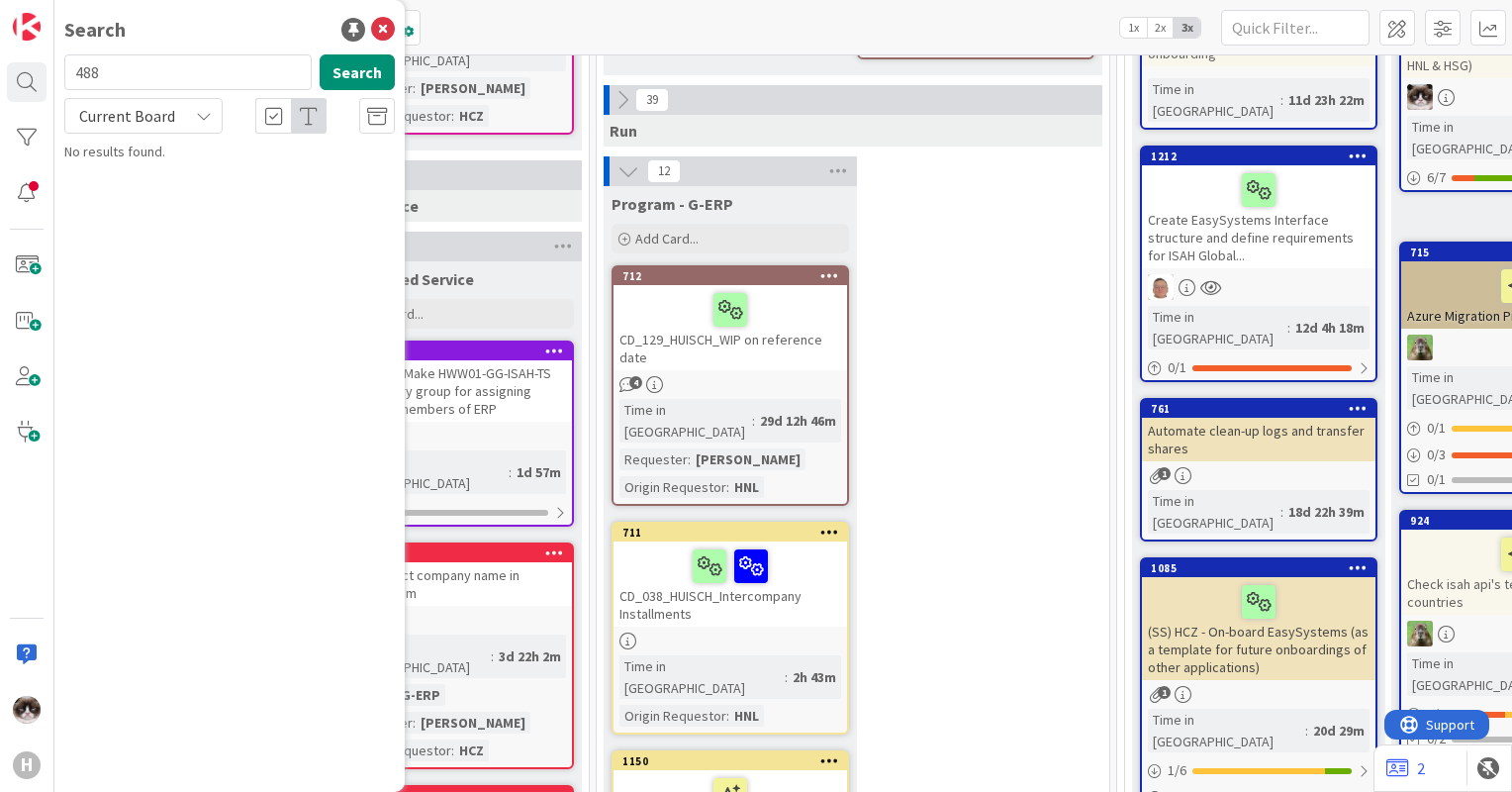 click on "Current Board" at bounding box center [127, 116] 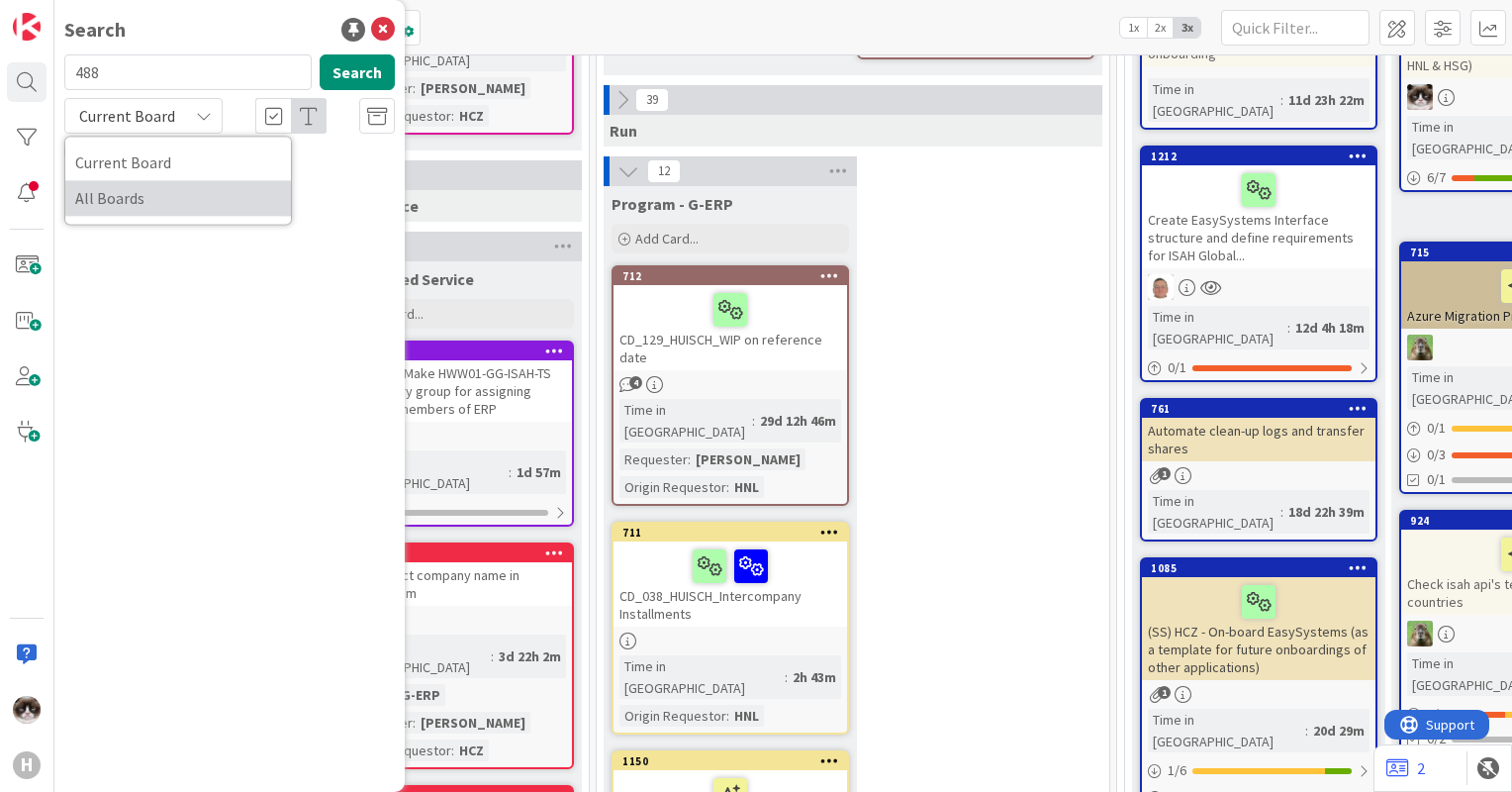 click on "All Boards" at bounding box center [178, 198] 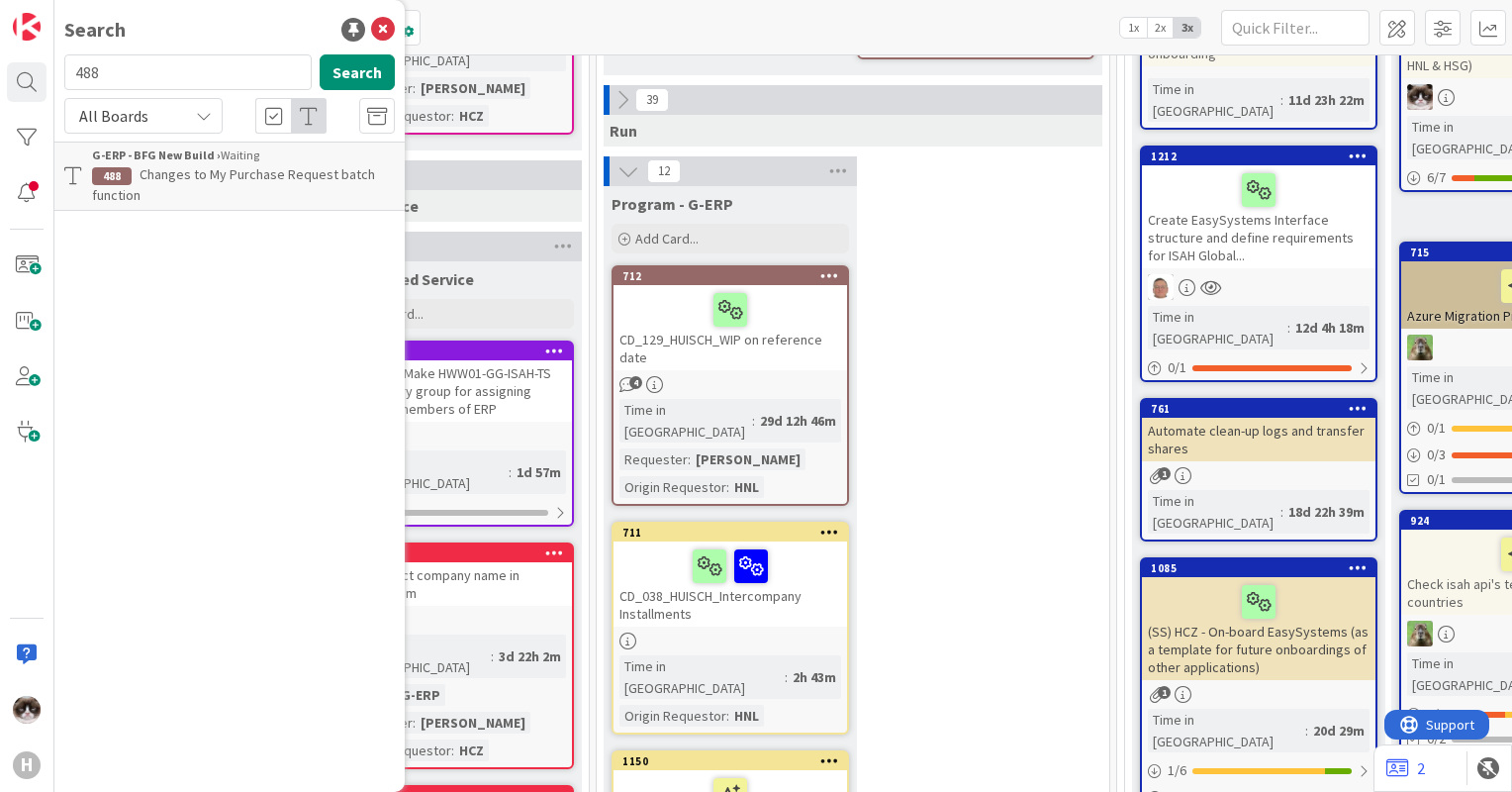 click on "Changes to My Purchase Request batch function" at bounding box center [234, 184] 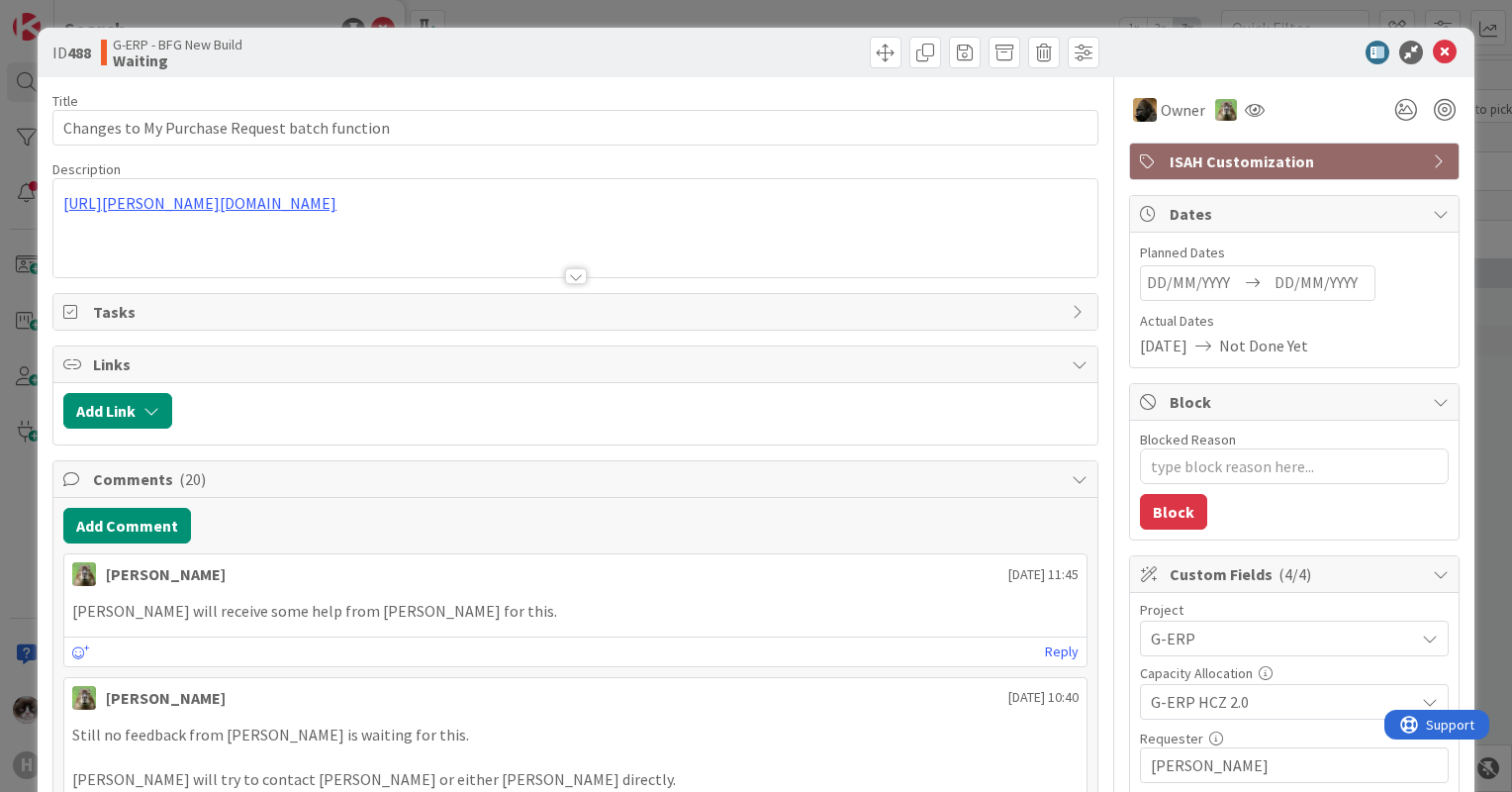 click at bounding box center (576, 276) 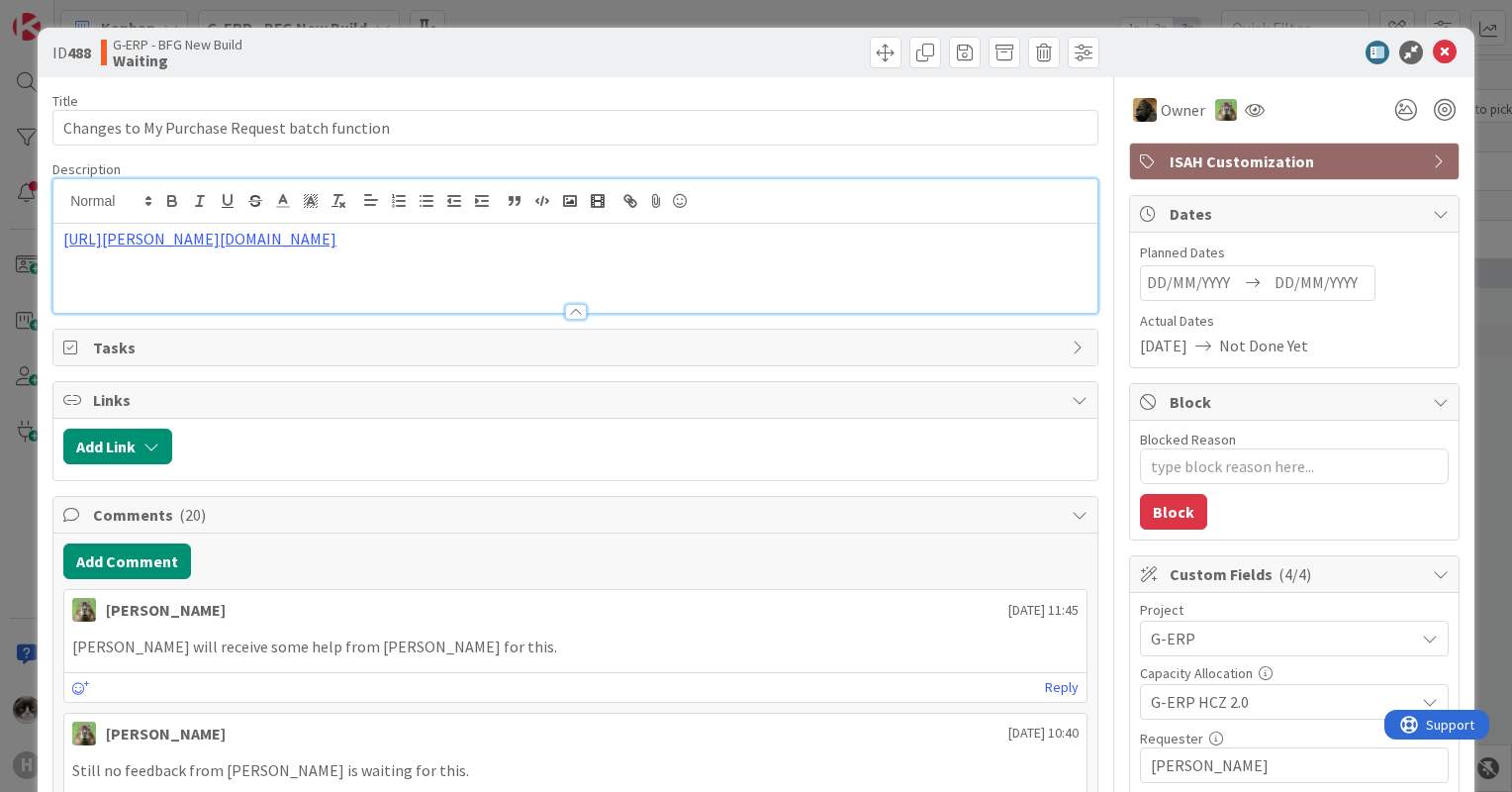 scroll, scrollTop: 0, scrollLeft: 0, axis: both 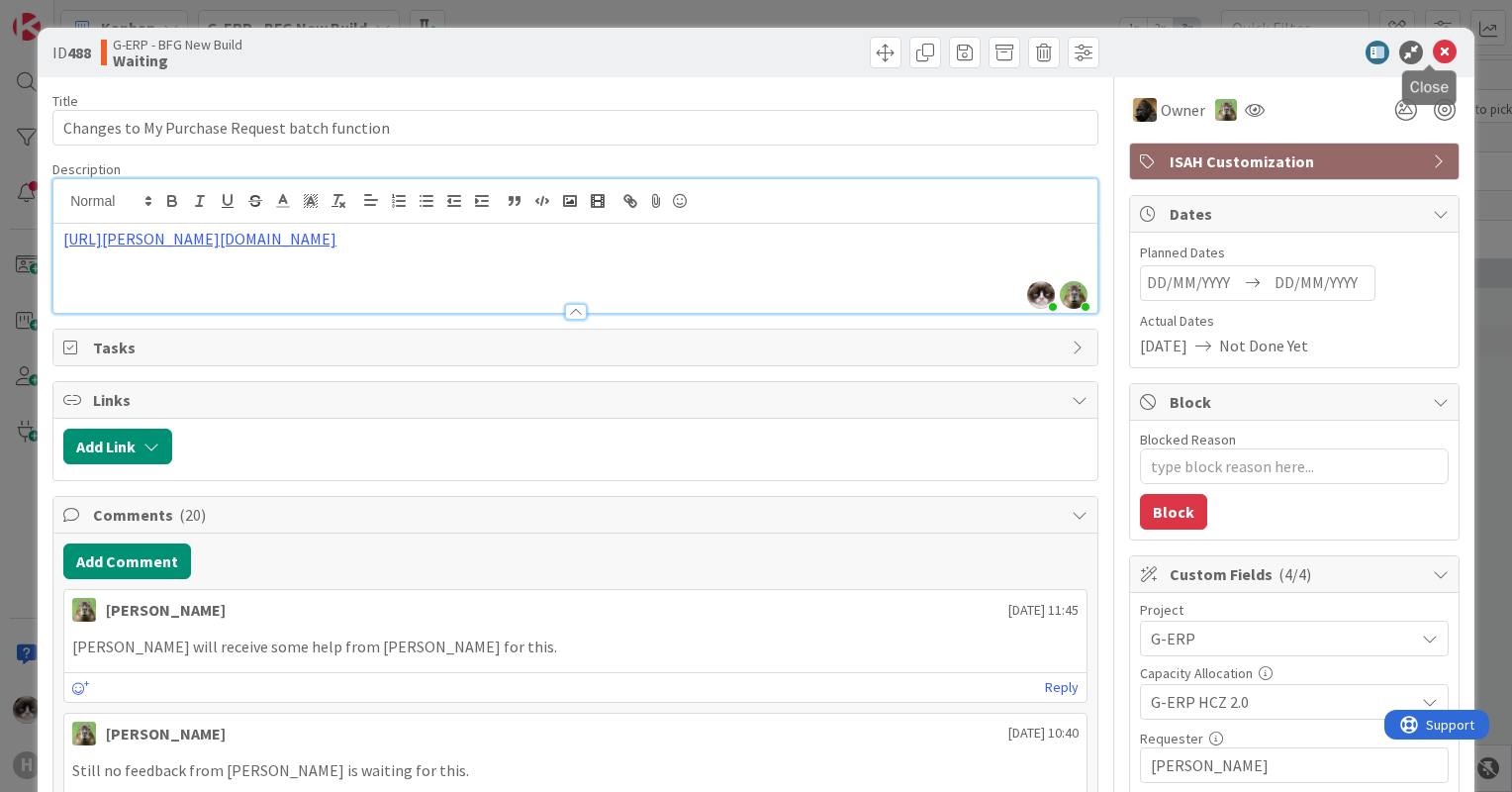 click at bounding box center [1445, 52] 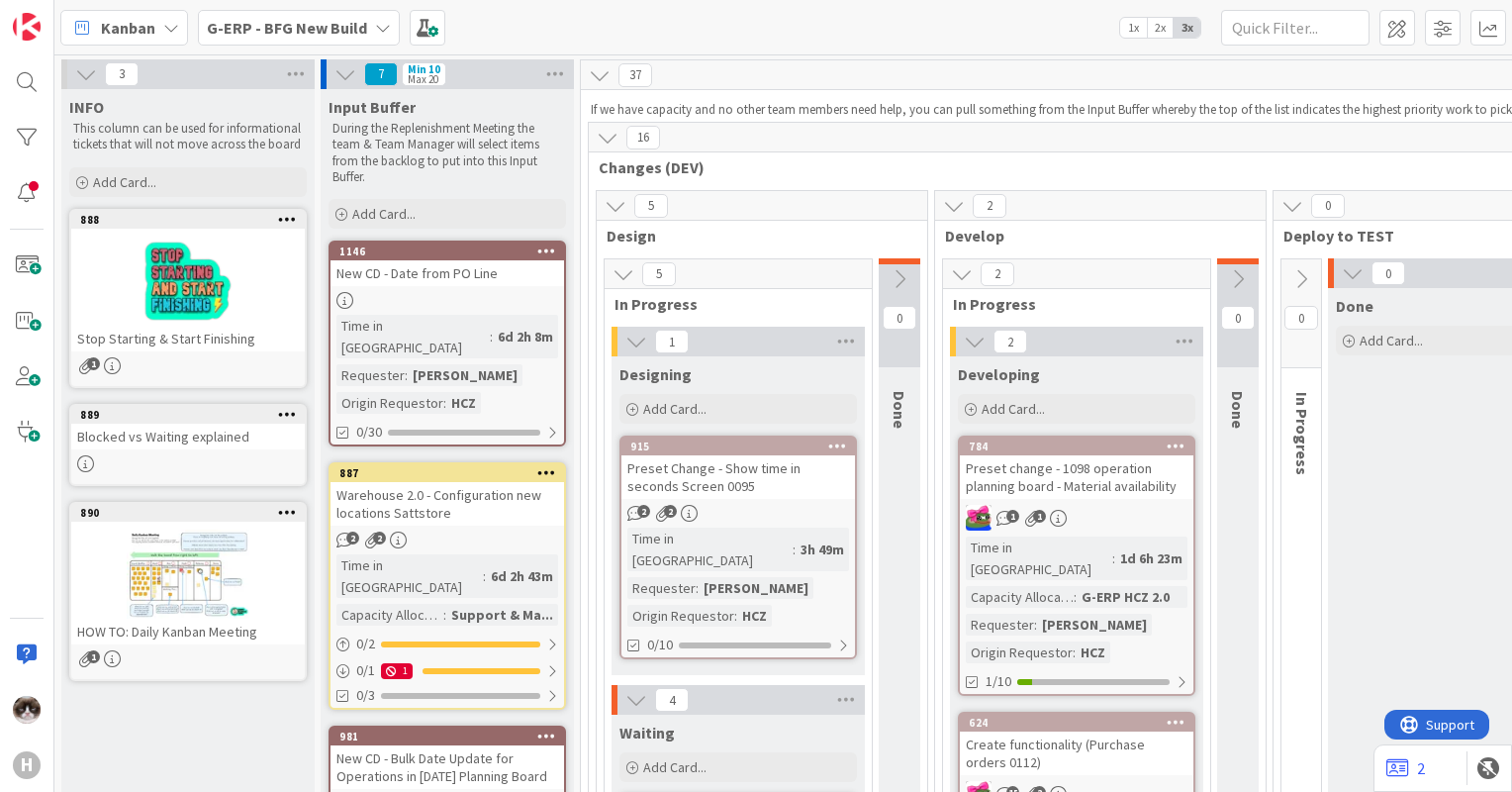 scroll, scrollTop: 0, scrollLeft: 0, axis: both 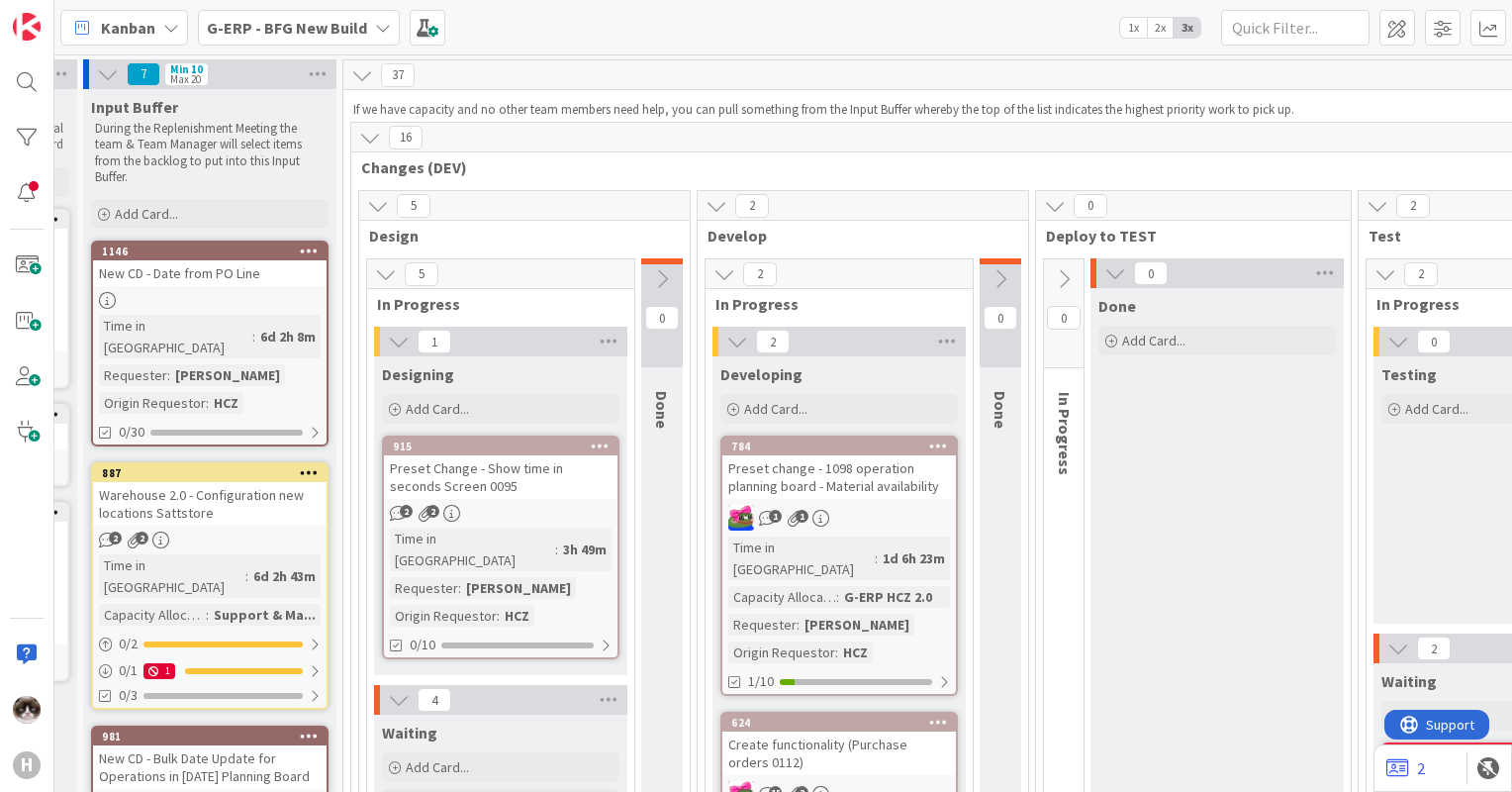 click at bounding box center (370, 138) 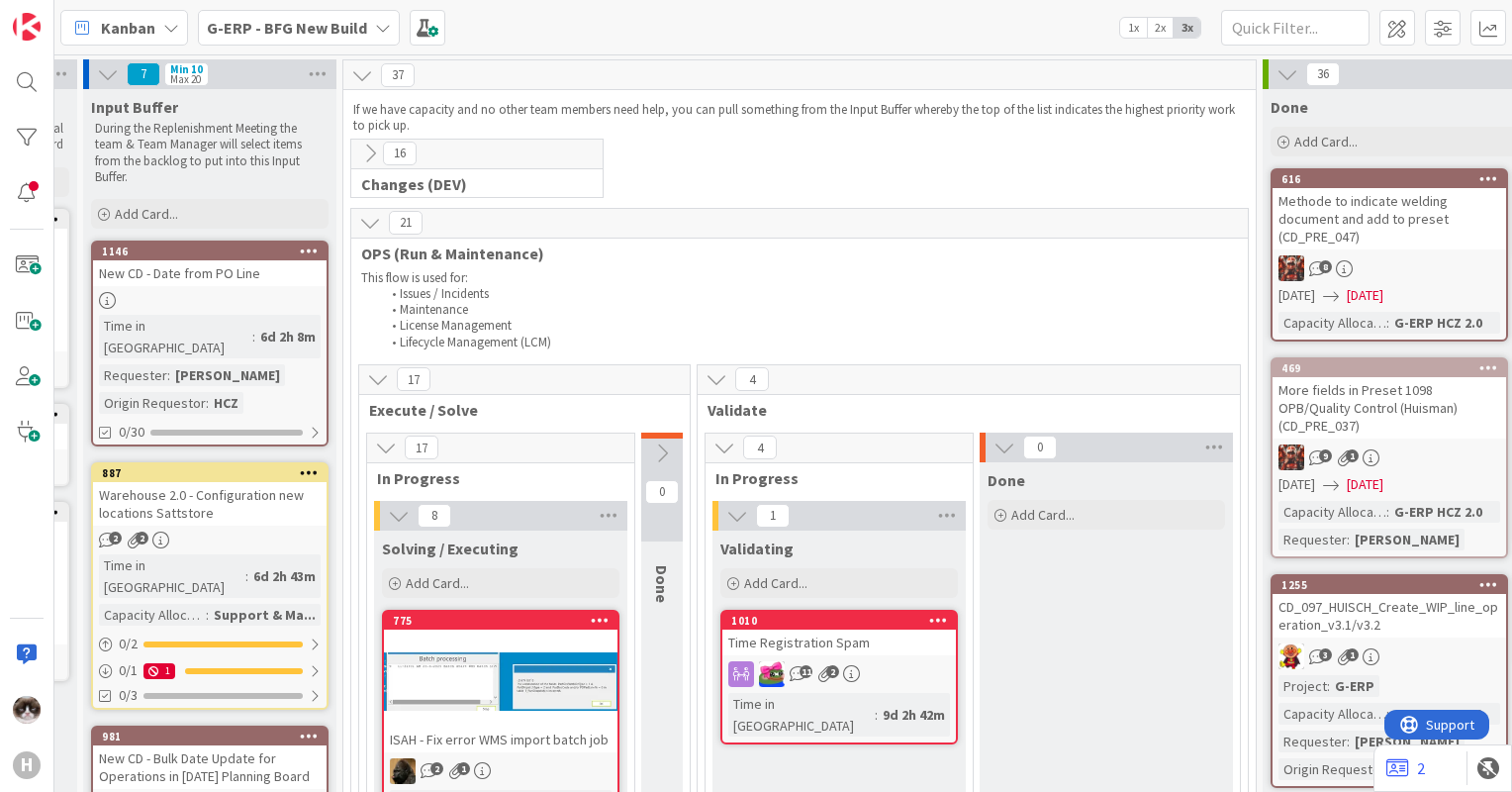 click at bounding box center [370, 223] 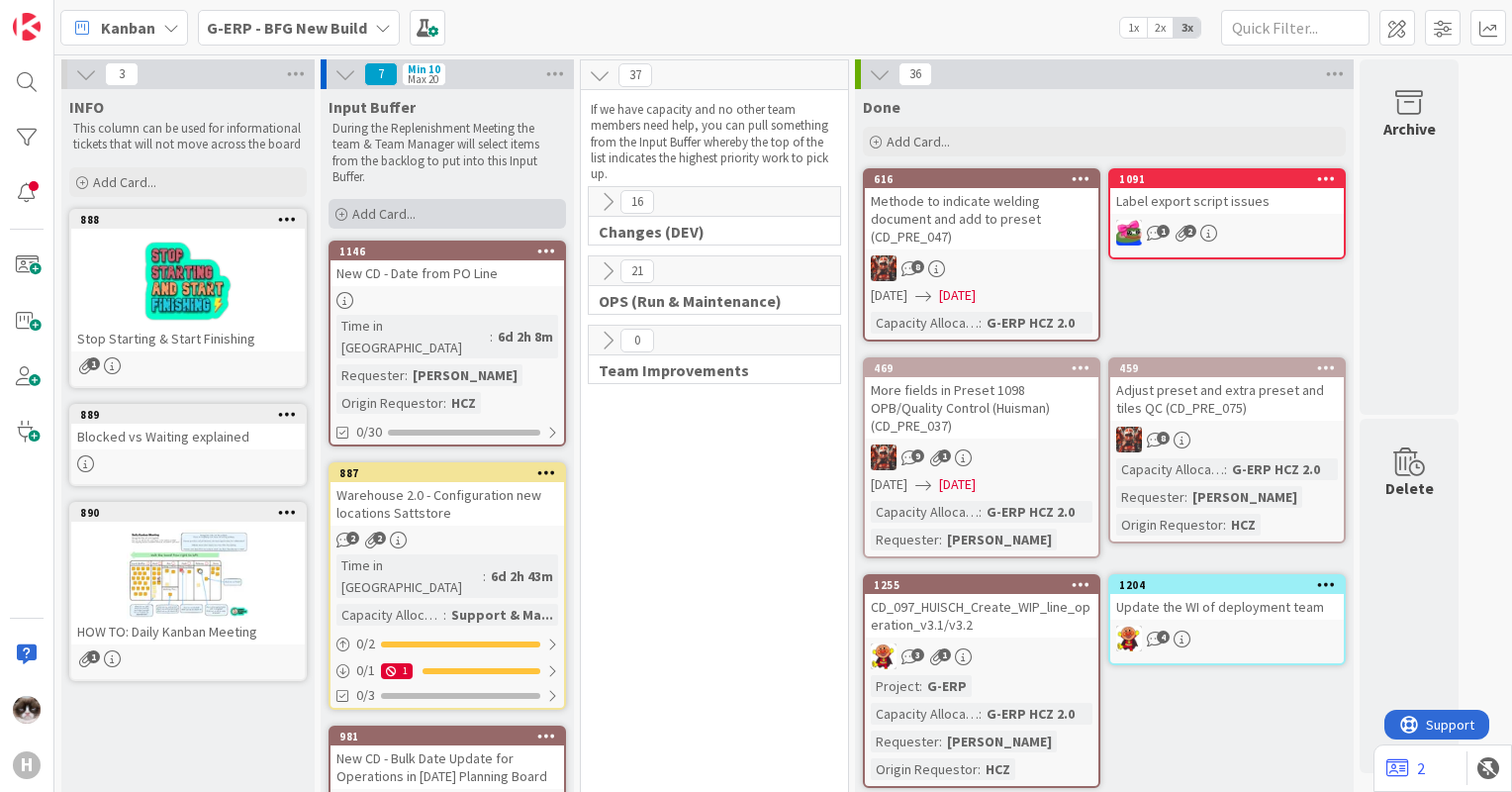 scroll, scrollTop: 0, scrollLeft: 0, axis: both 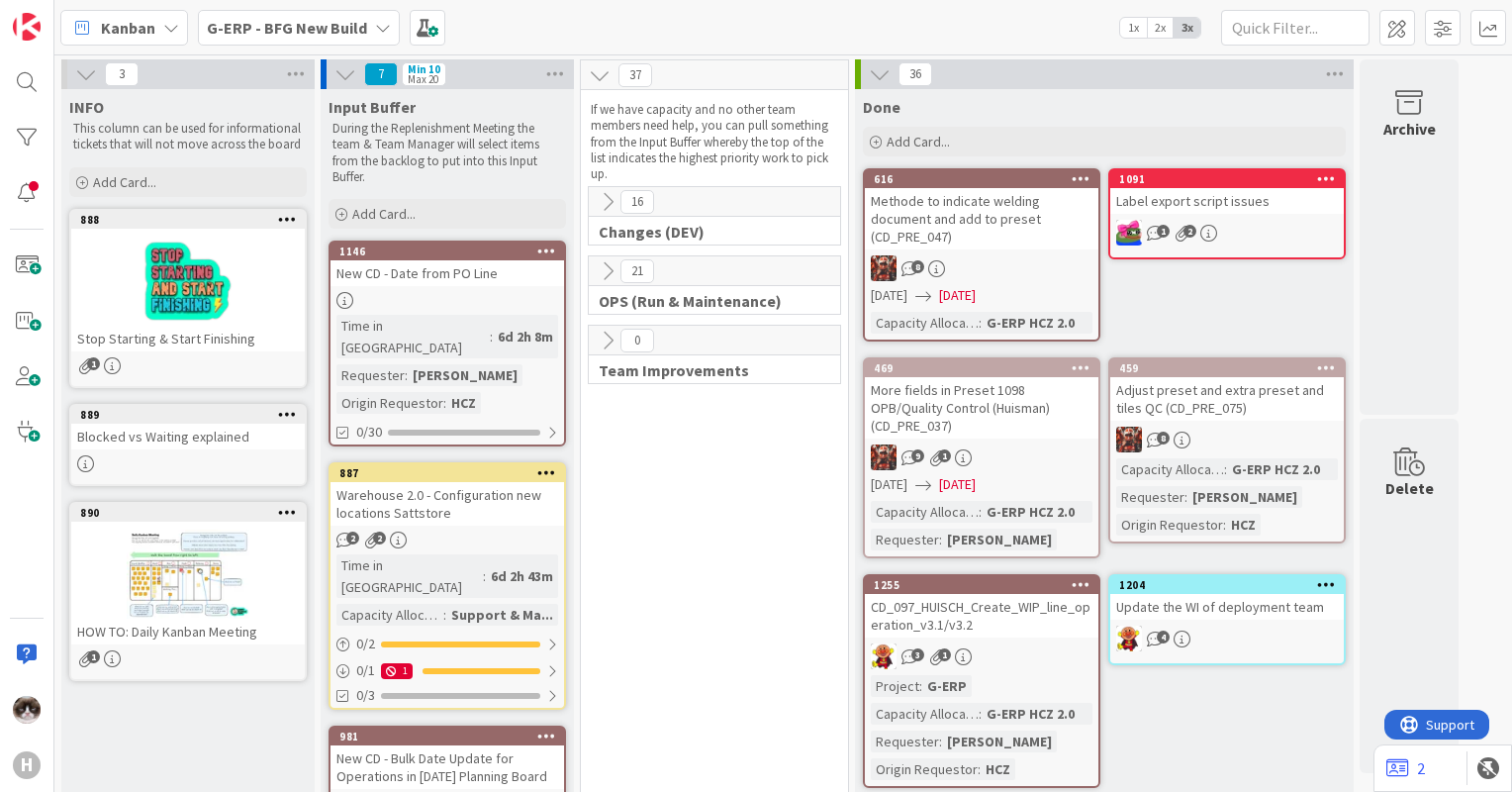 click on "G-ERP - BFG New Build" at bounding box center [299, 28] 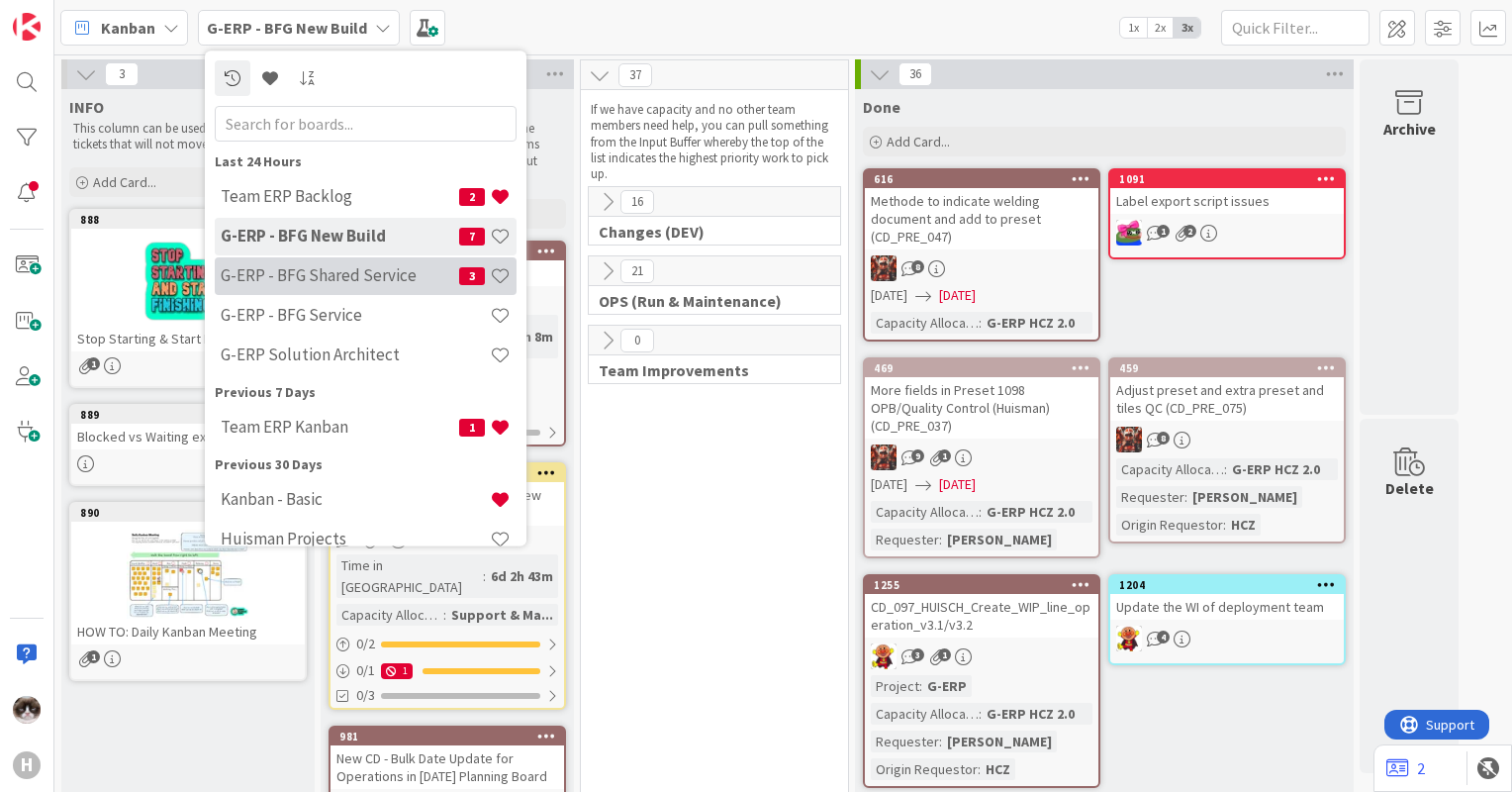 click on "G-ERP - BFG Shared Service" at bounding box center (339, 276) 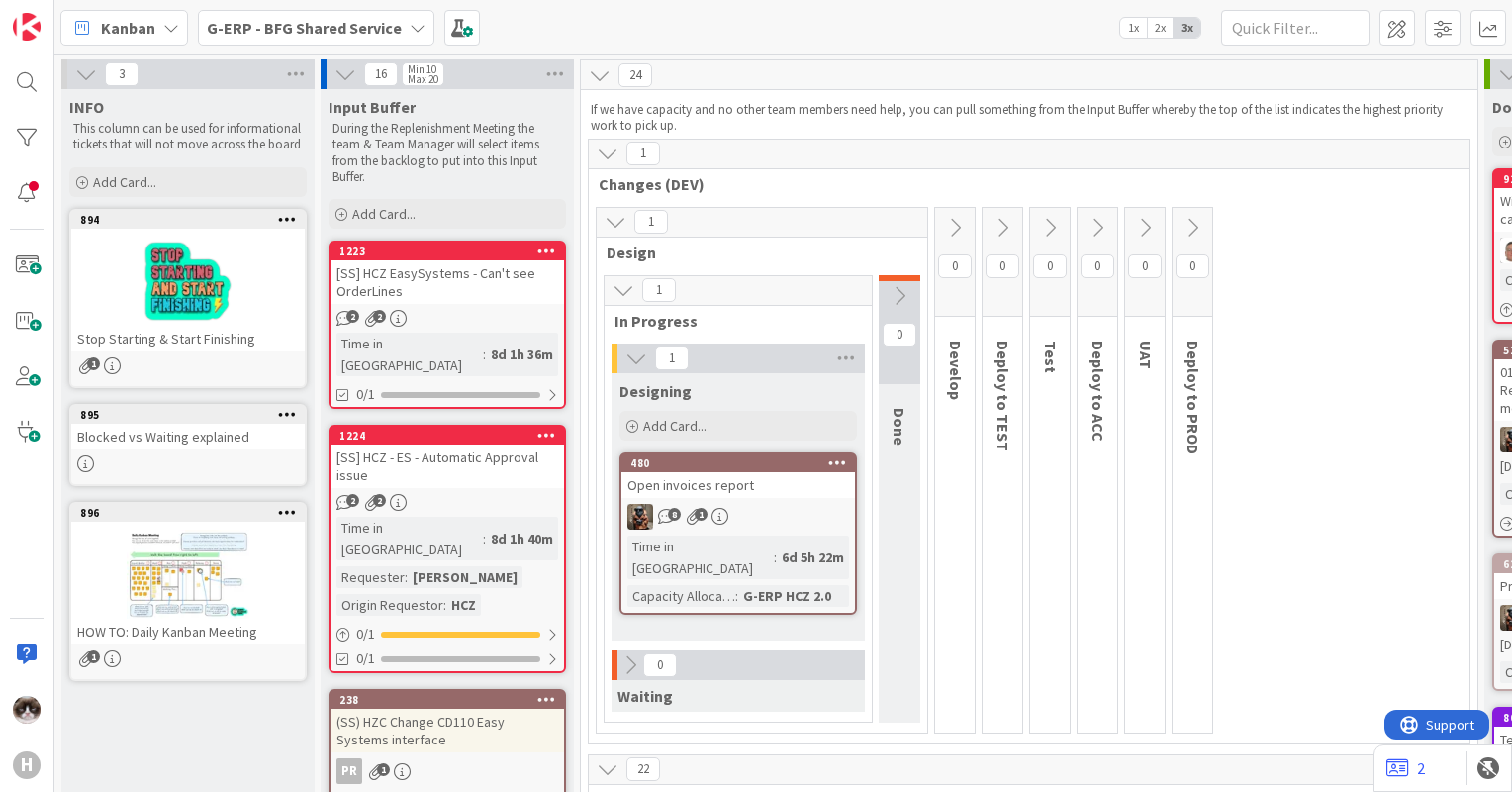 scroll, scrollTop: 0, scrollLeft: 0, axis: both 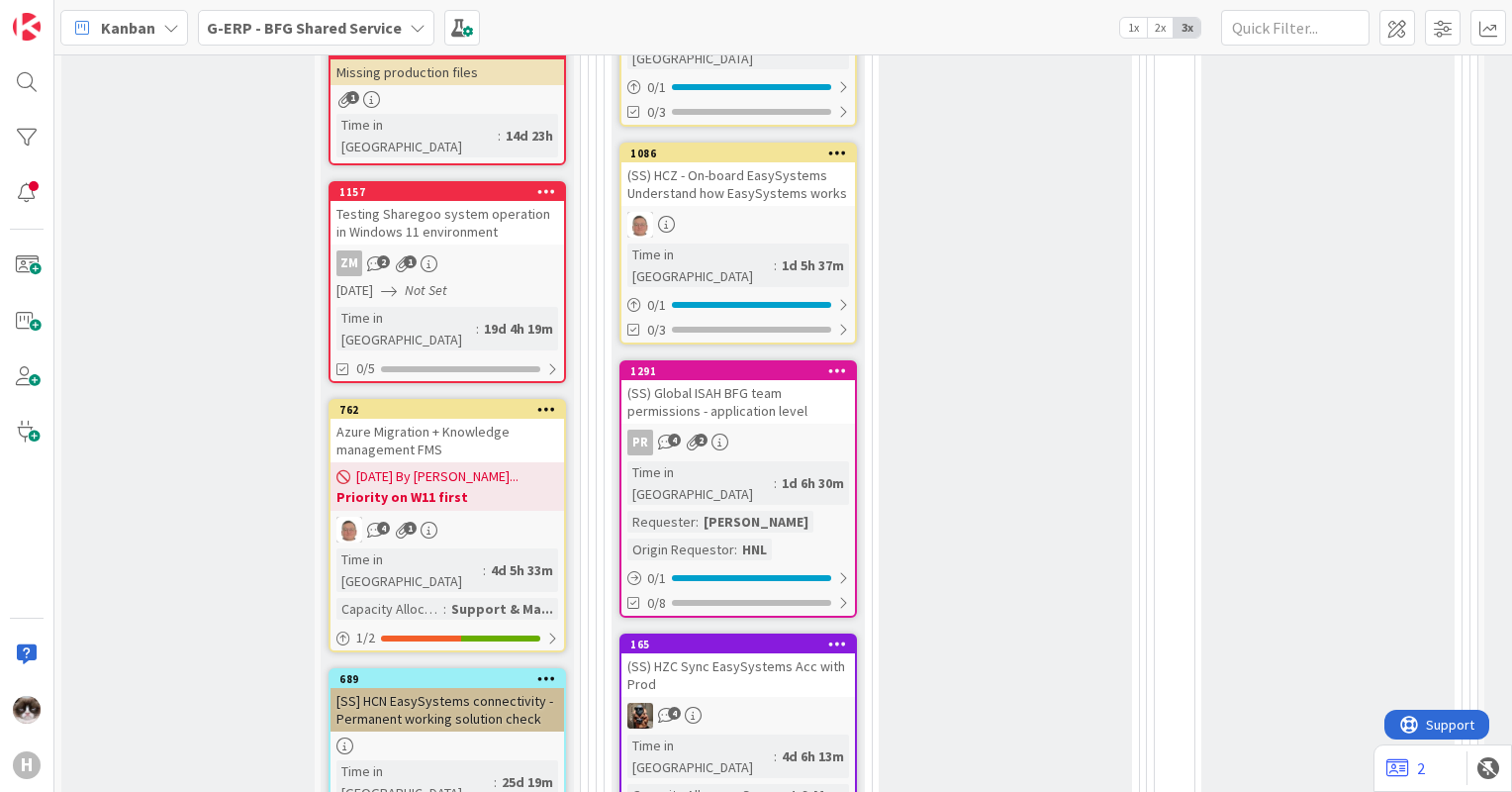 click on "Time in Column : 1d 6h 30m Requester : [PERSON_NAME] Origin Requestor : HNL" at bounding box center (738, 511) 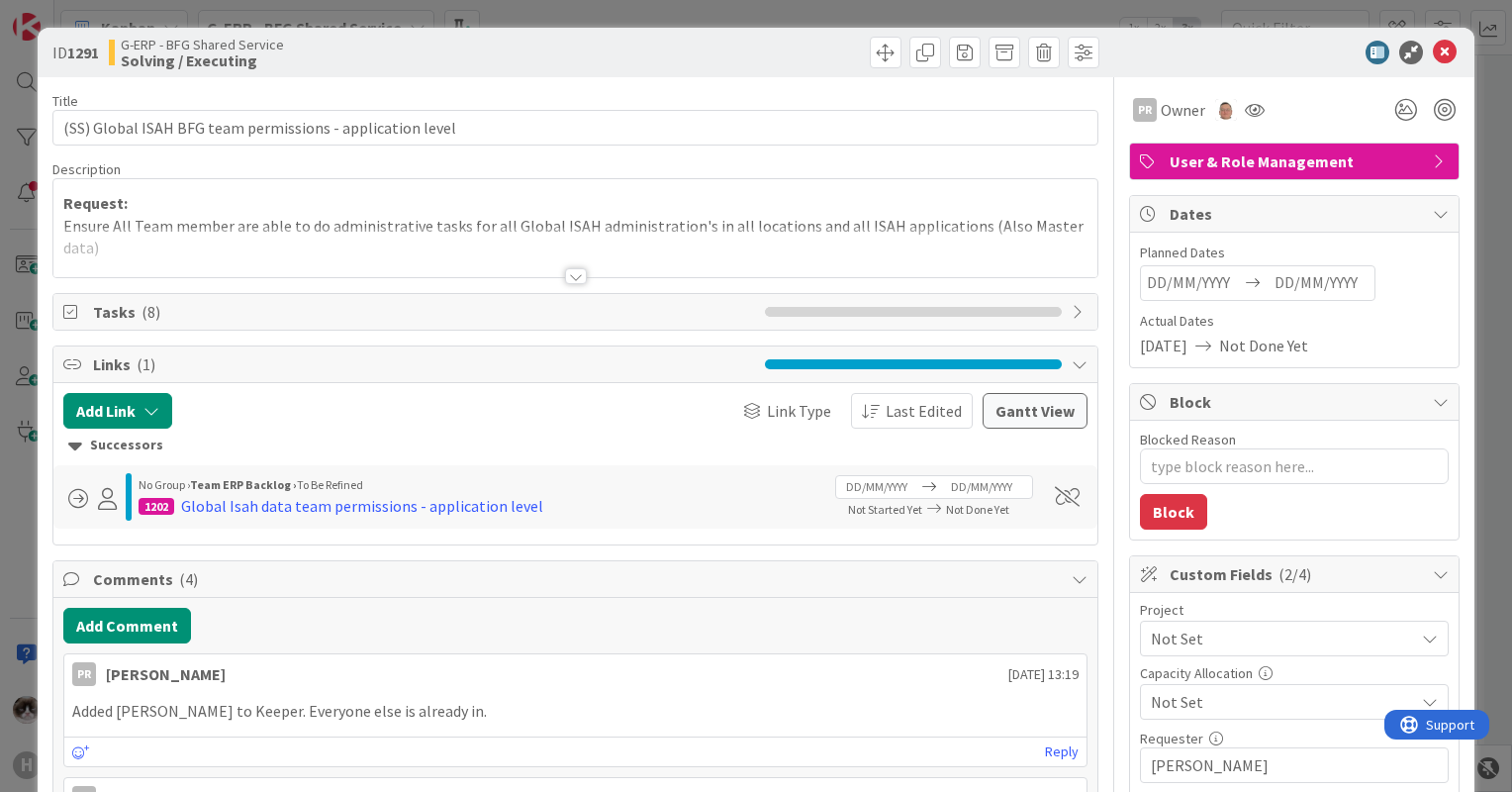 scroll, scrollTop: 0, scrollLeft: 0, axis: both 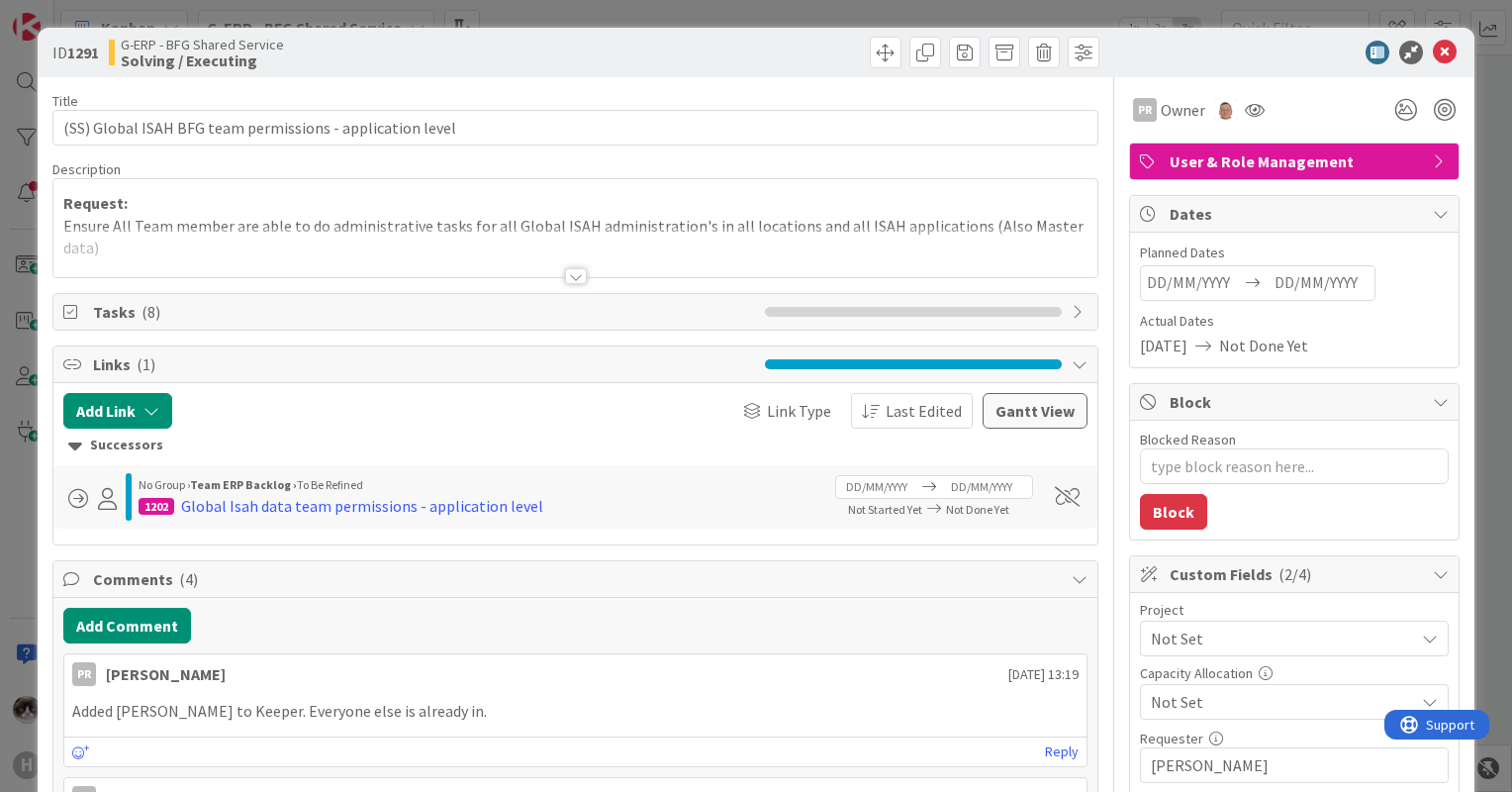 click at bounding box center [575, 251] 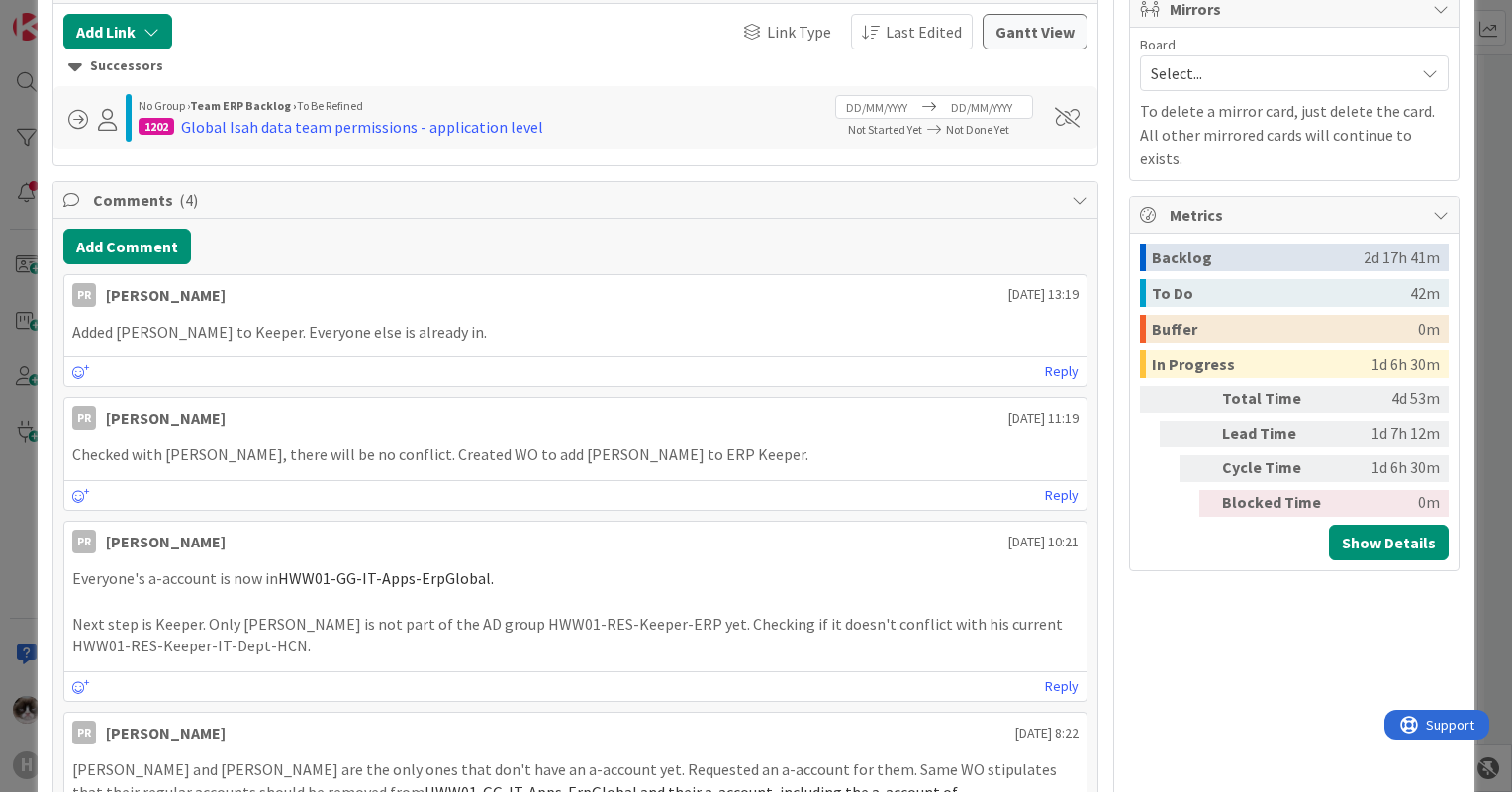 scroll, scrollTop: 962, scrollLeft: 0, axis: vertical 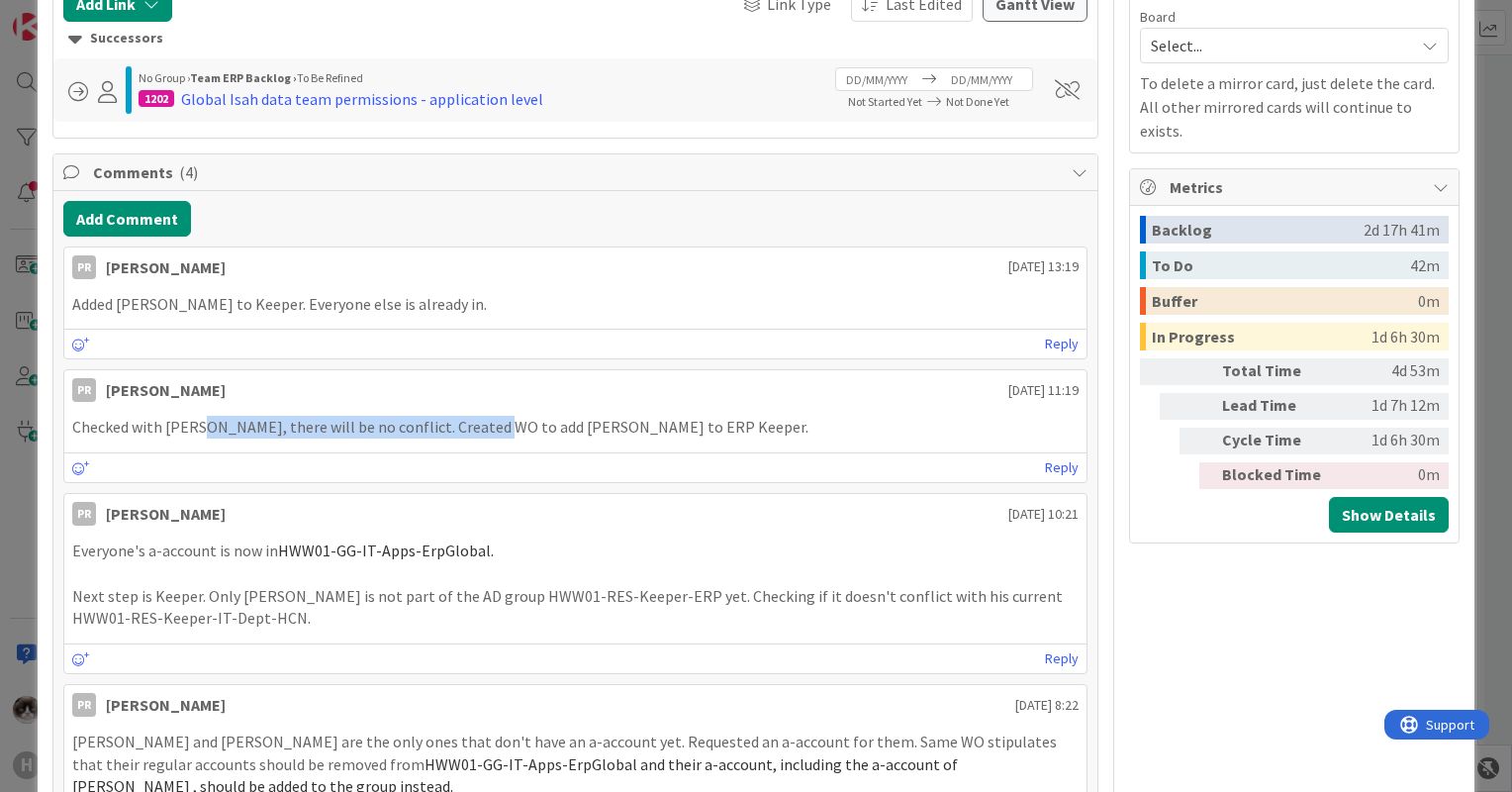 drag, startPoint x: 204, startPoint y: 430, endPoint x: 487, endPoint y: 417, distance: 283.2984 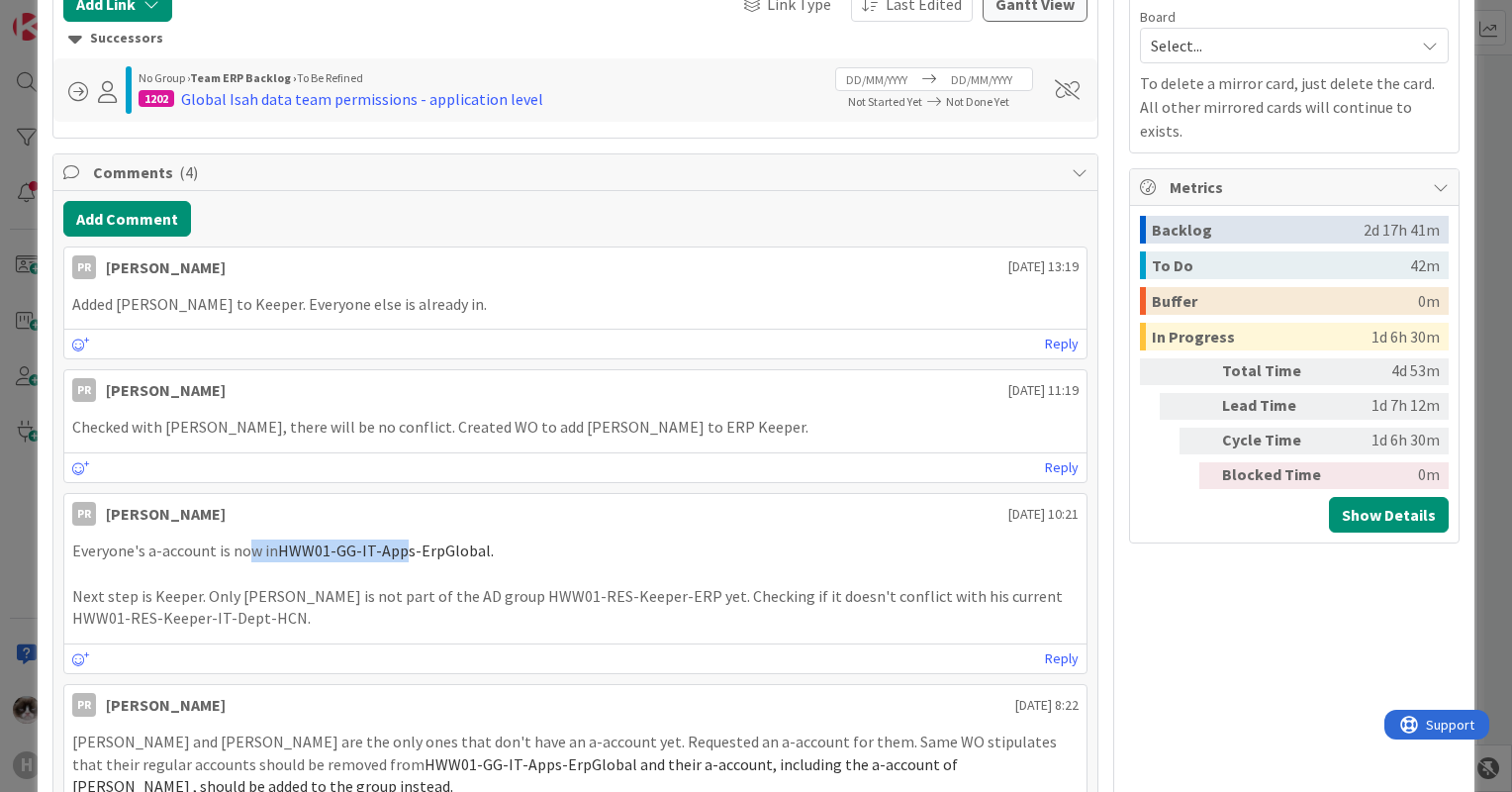 drag, startPoint x: 243, startPoint y: 540, endPoint x: 406, endPoint y: 545, distance: 163.07667 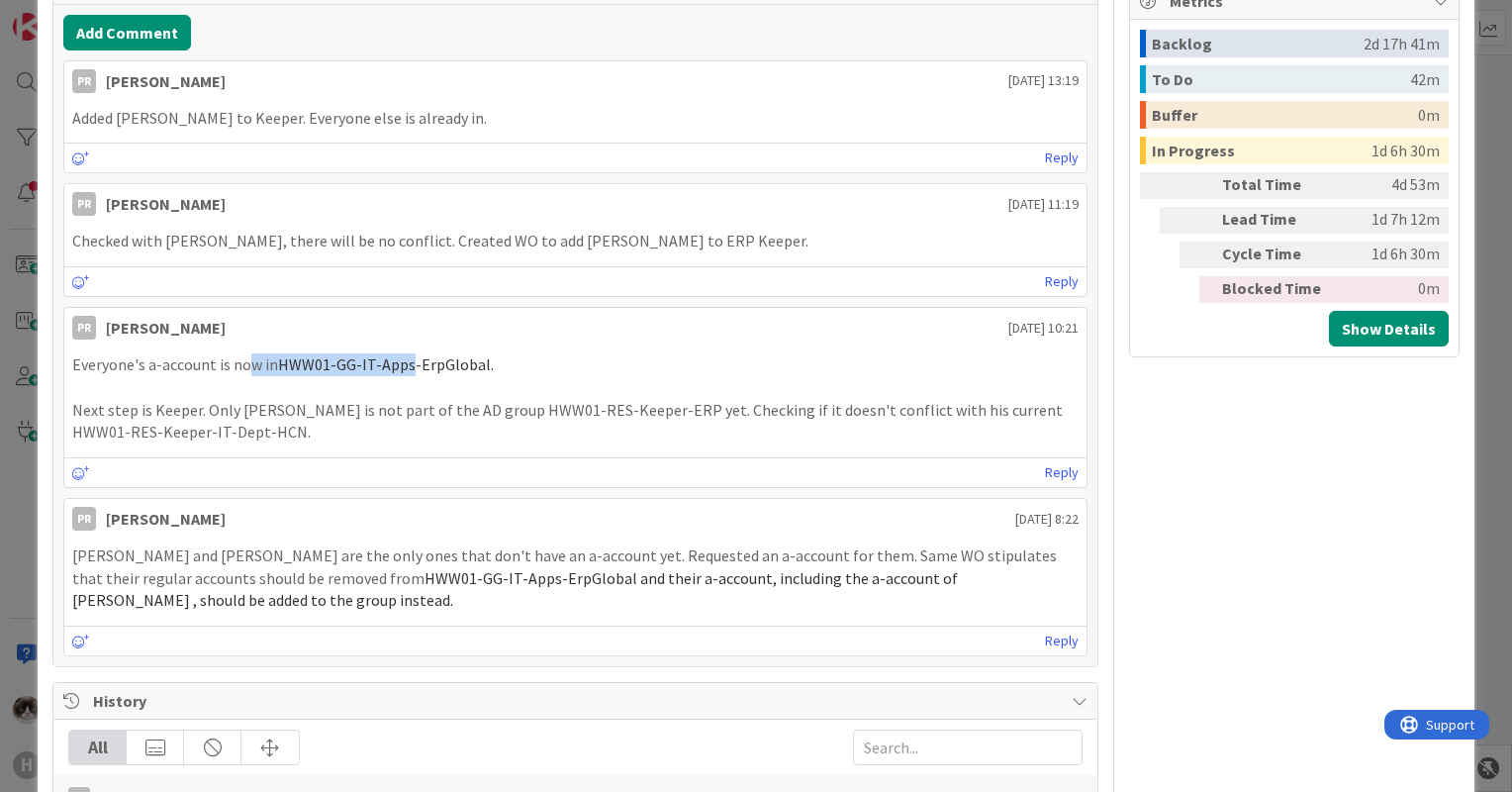 scroll, scrollTop: 1259, scrollLeft: 0, axis: vertical 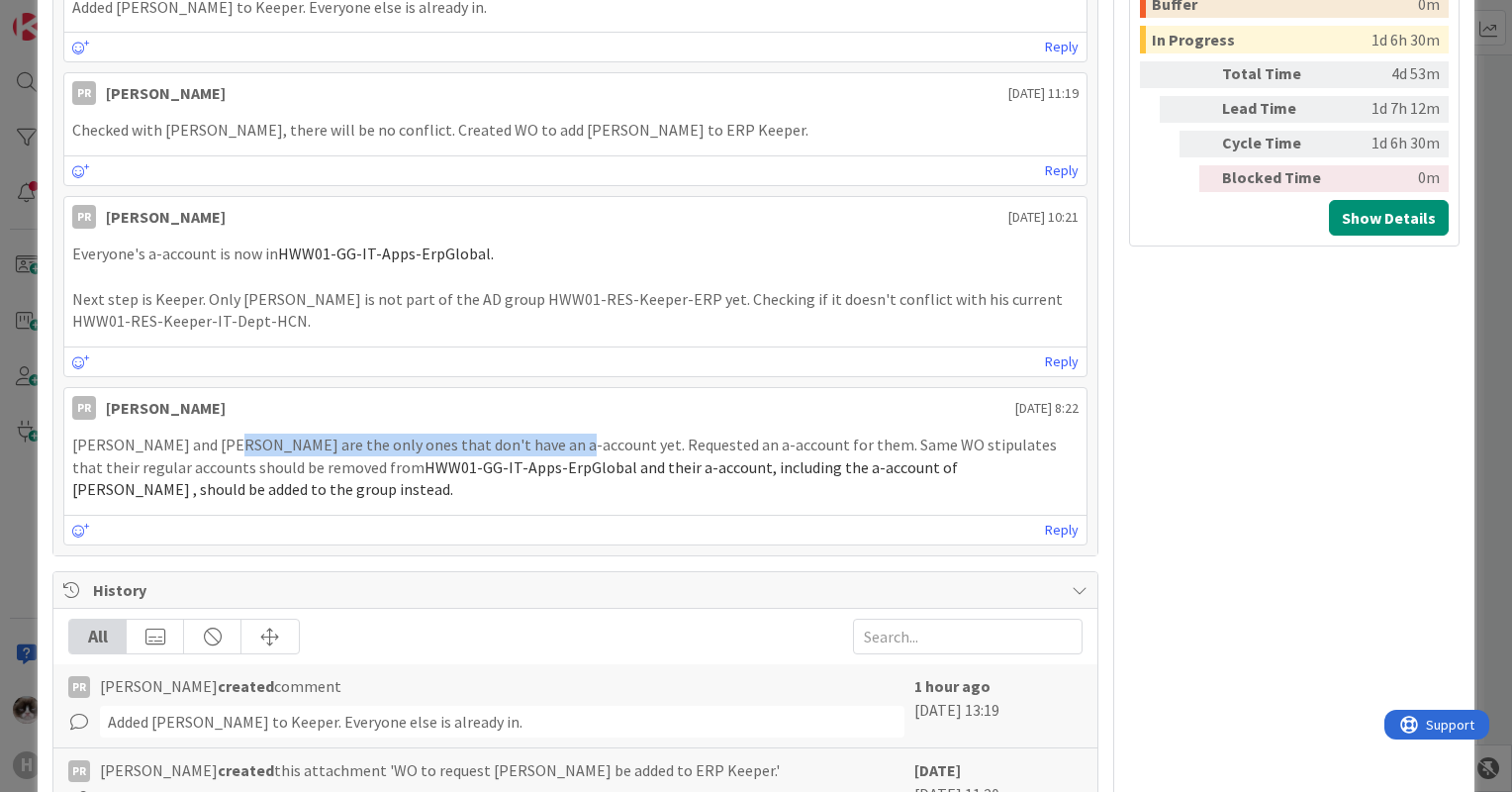 drag, startPoint x: 210, startPoint y: 449, endPoint x: 547, endPoint y: 439, distance: 337.14834 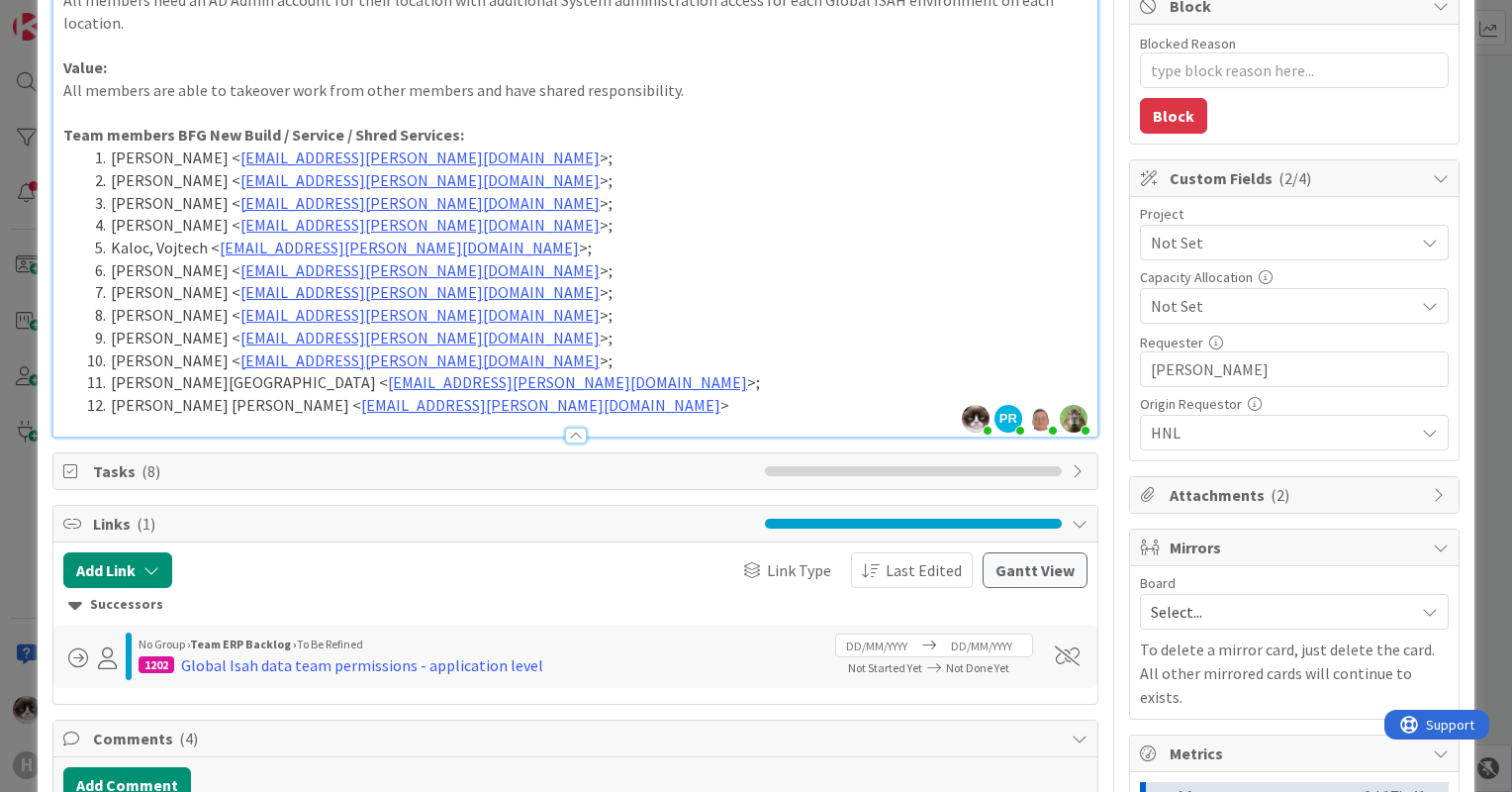 scroll, scrollTop: 792, scrollLeft: 0, axis: vertical 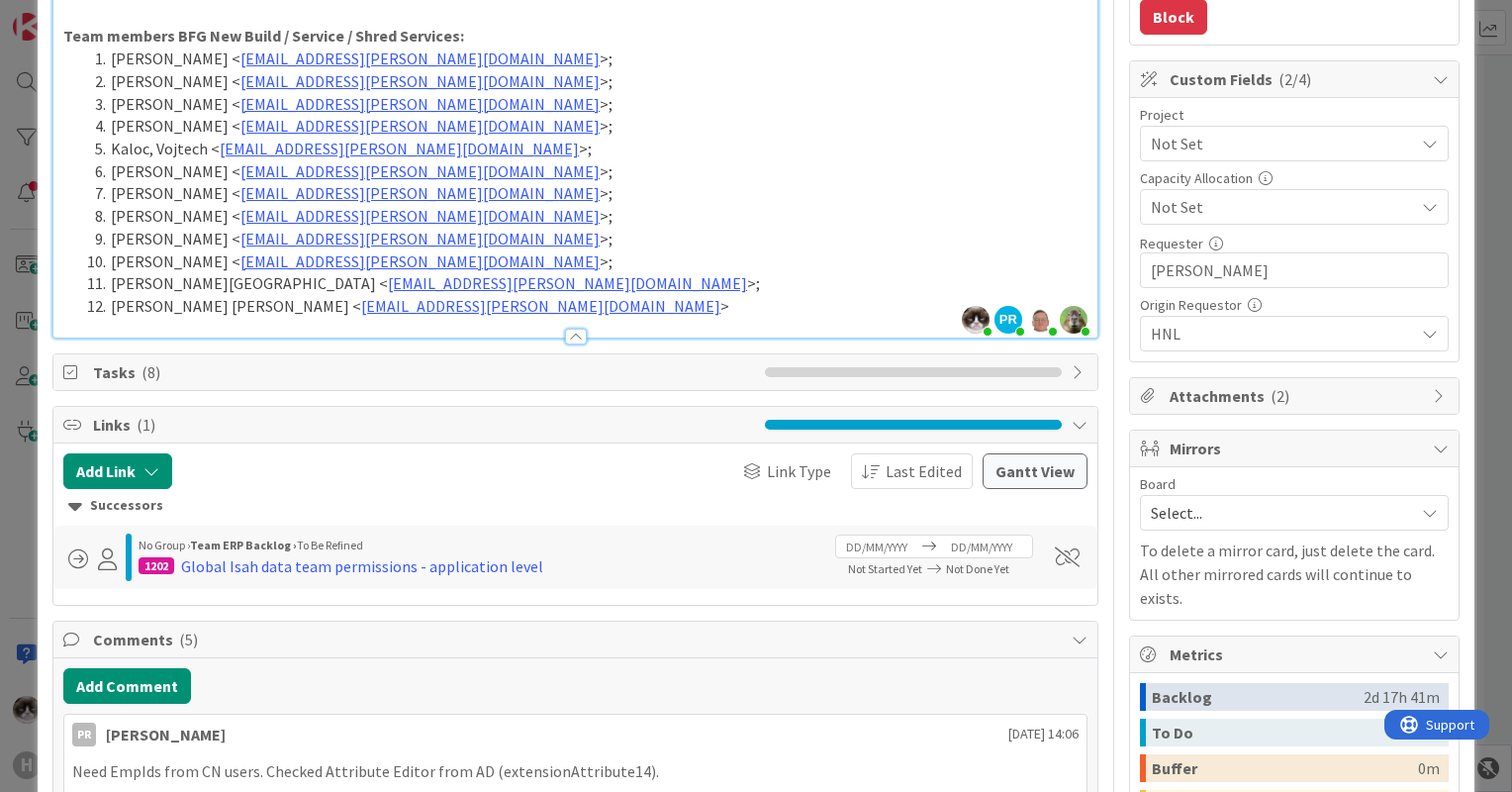 click on "Attachments ( 2 )" at bounding box center (1296, 396) 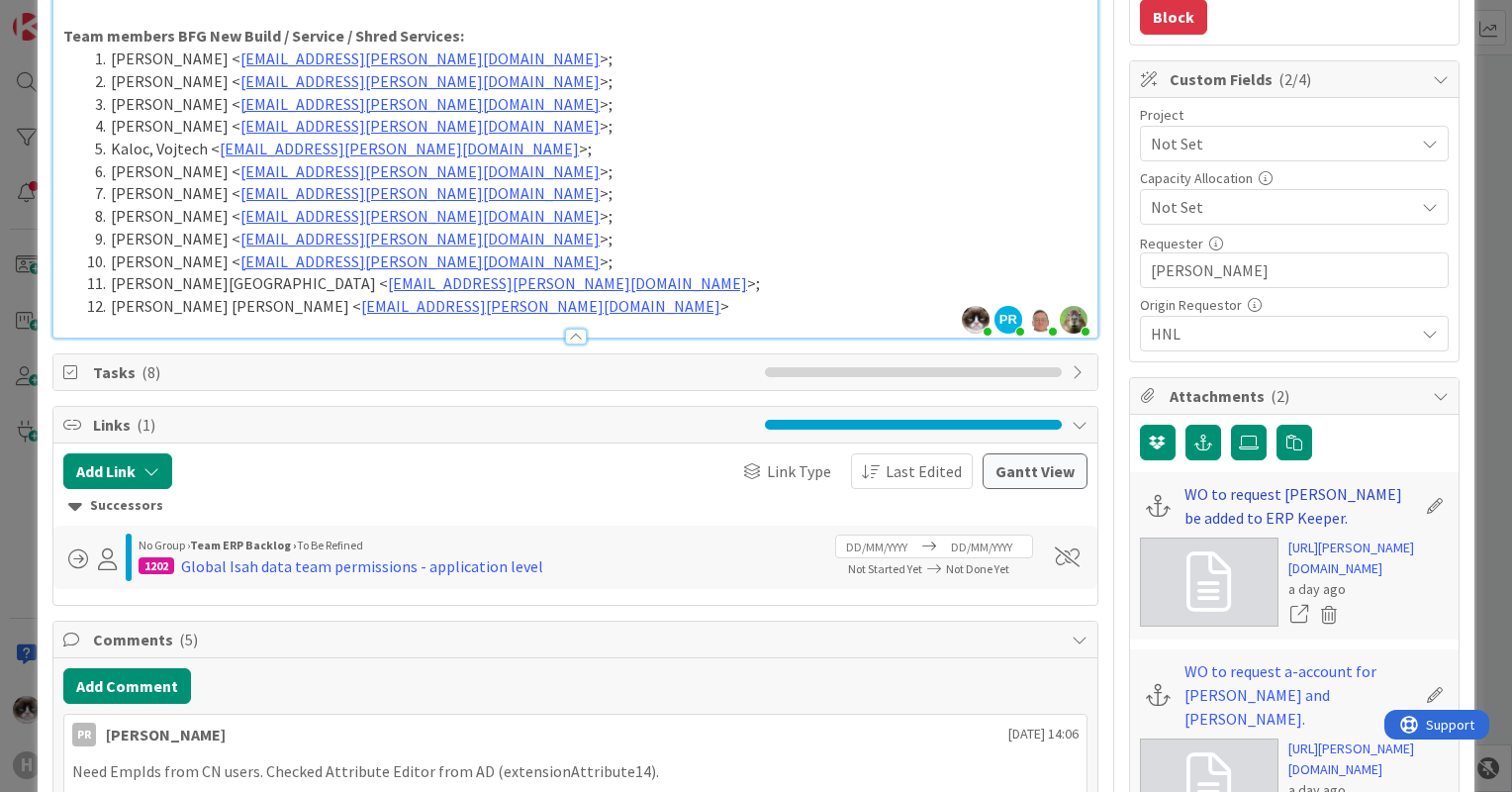 type on "x" 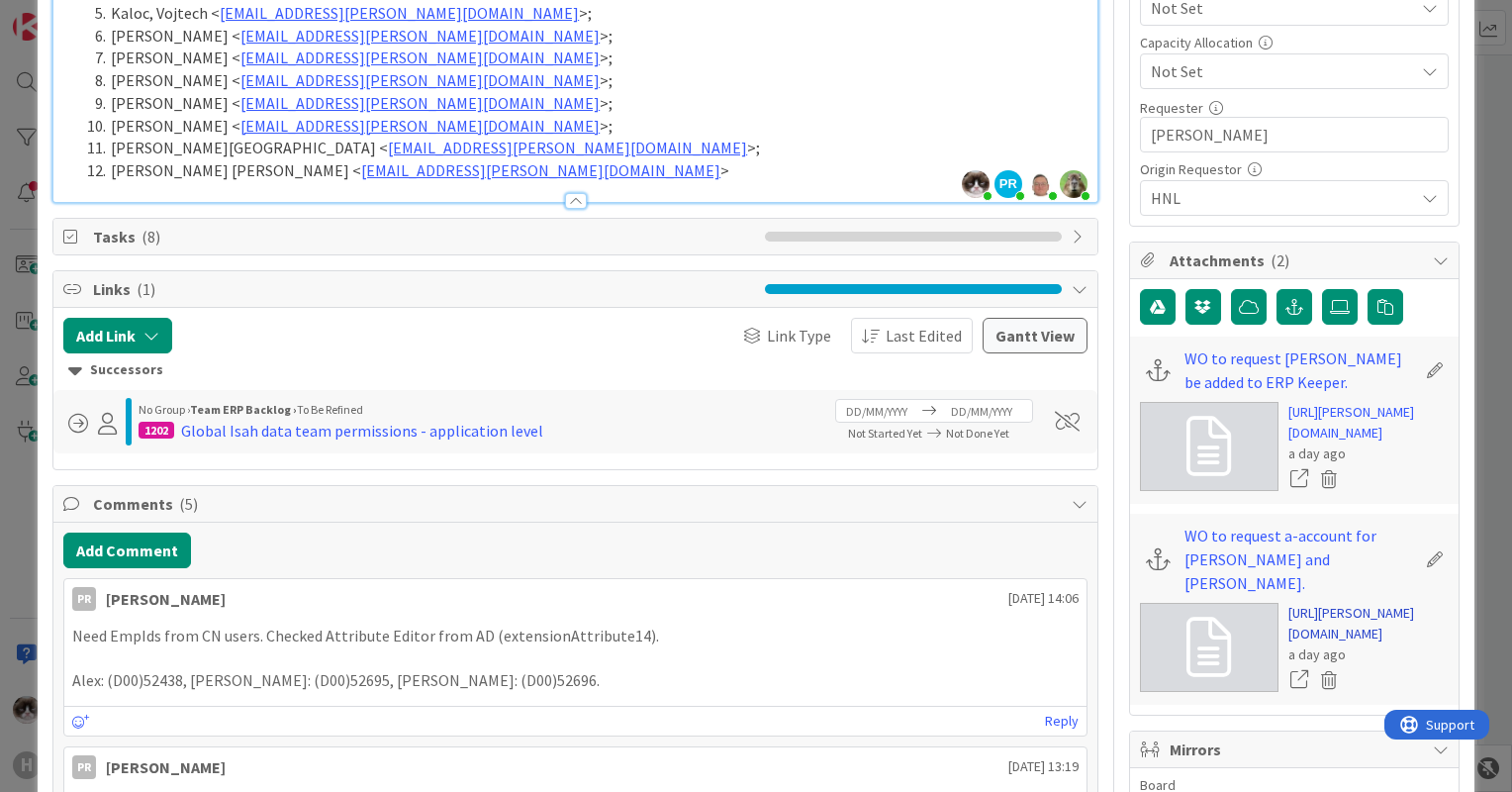 scroll, scrollTop: 693, scrollLeft: 0, axis: vertical 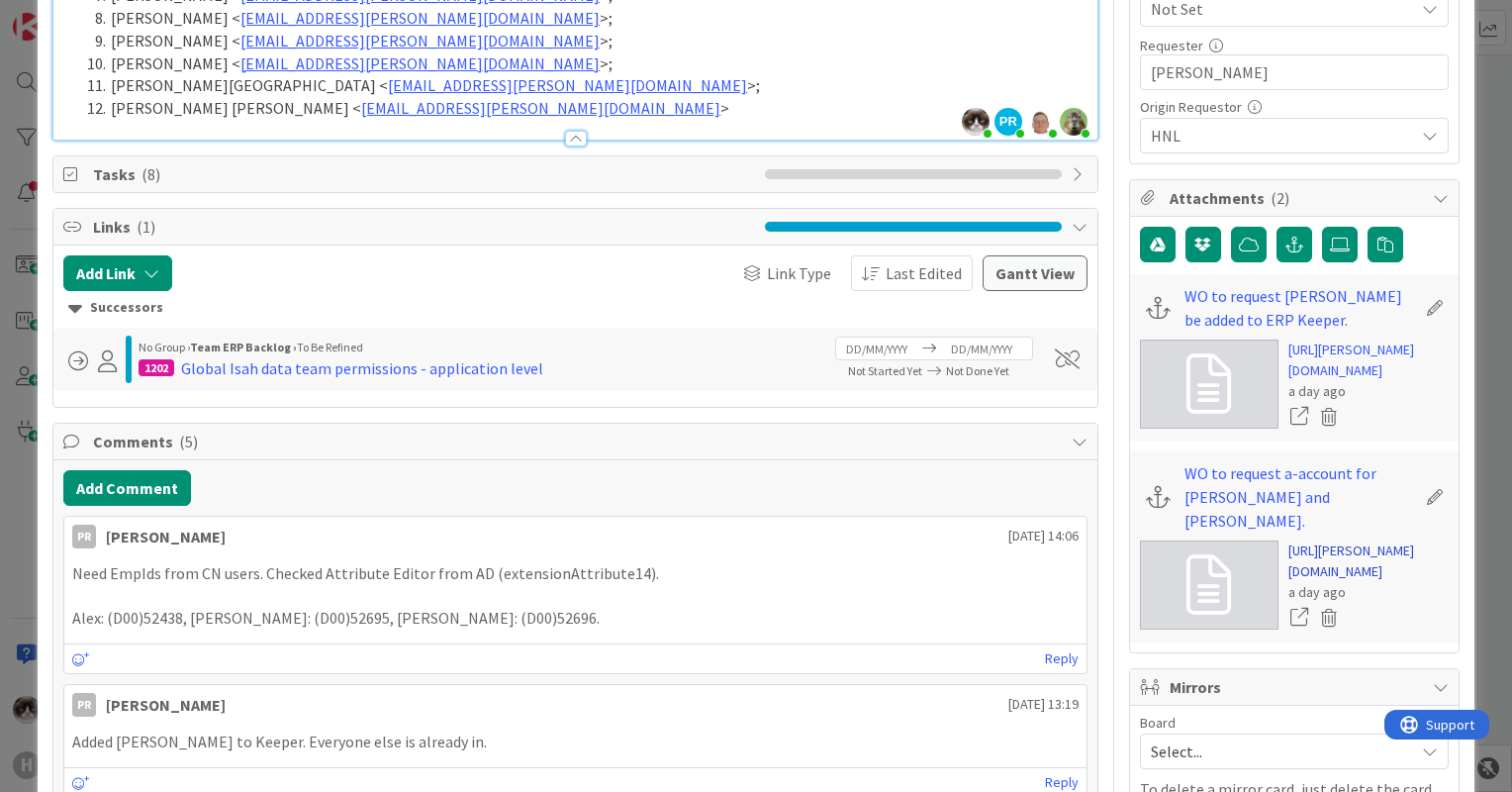 click on "[URL][PERSON_NAME][DOMAIN_NAME]" at bounding box center (1369, 561) 